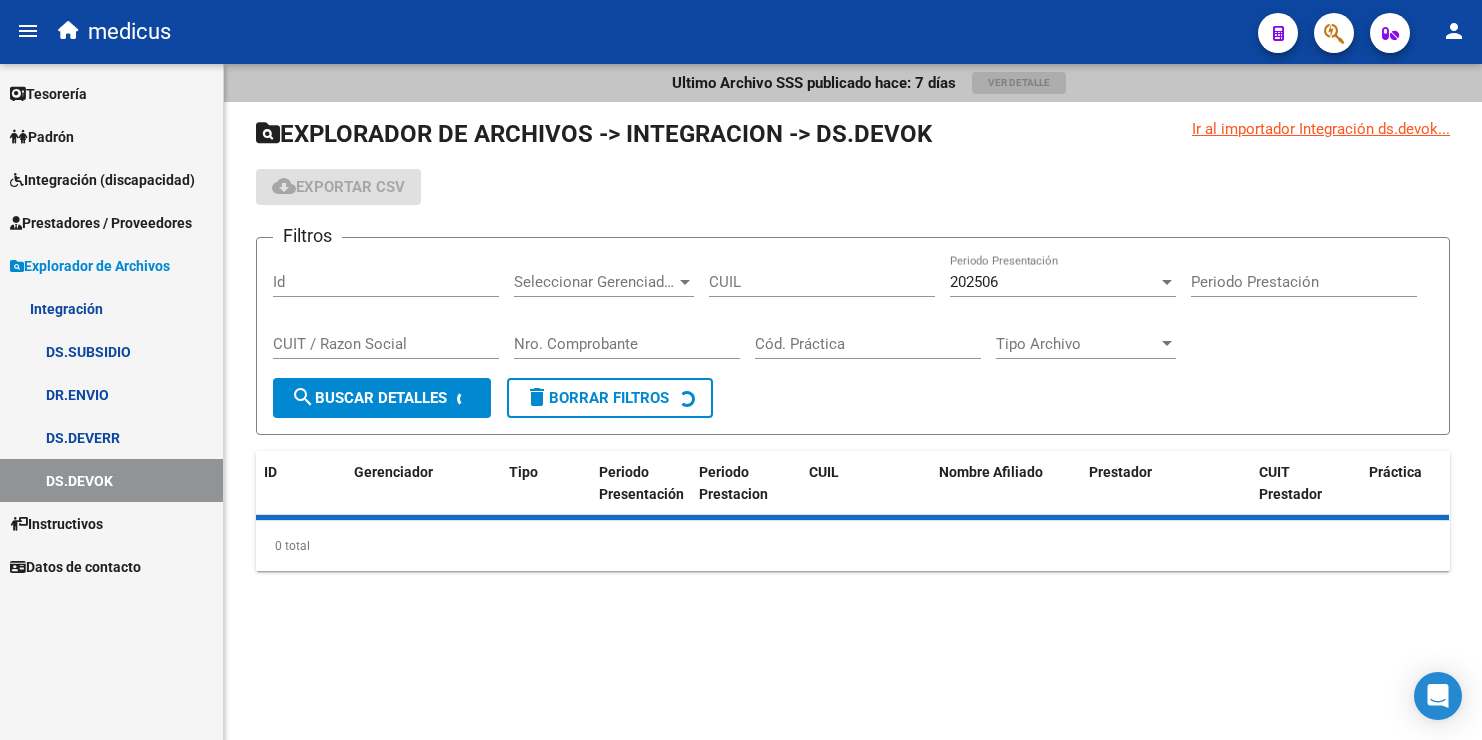 scroll, scrollTop: 0, scrollLeft: 0, axis: both 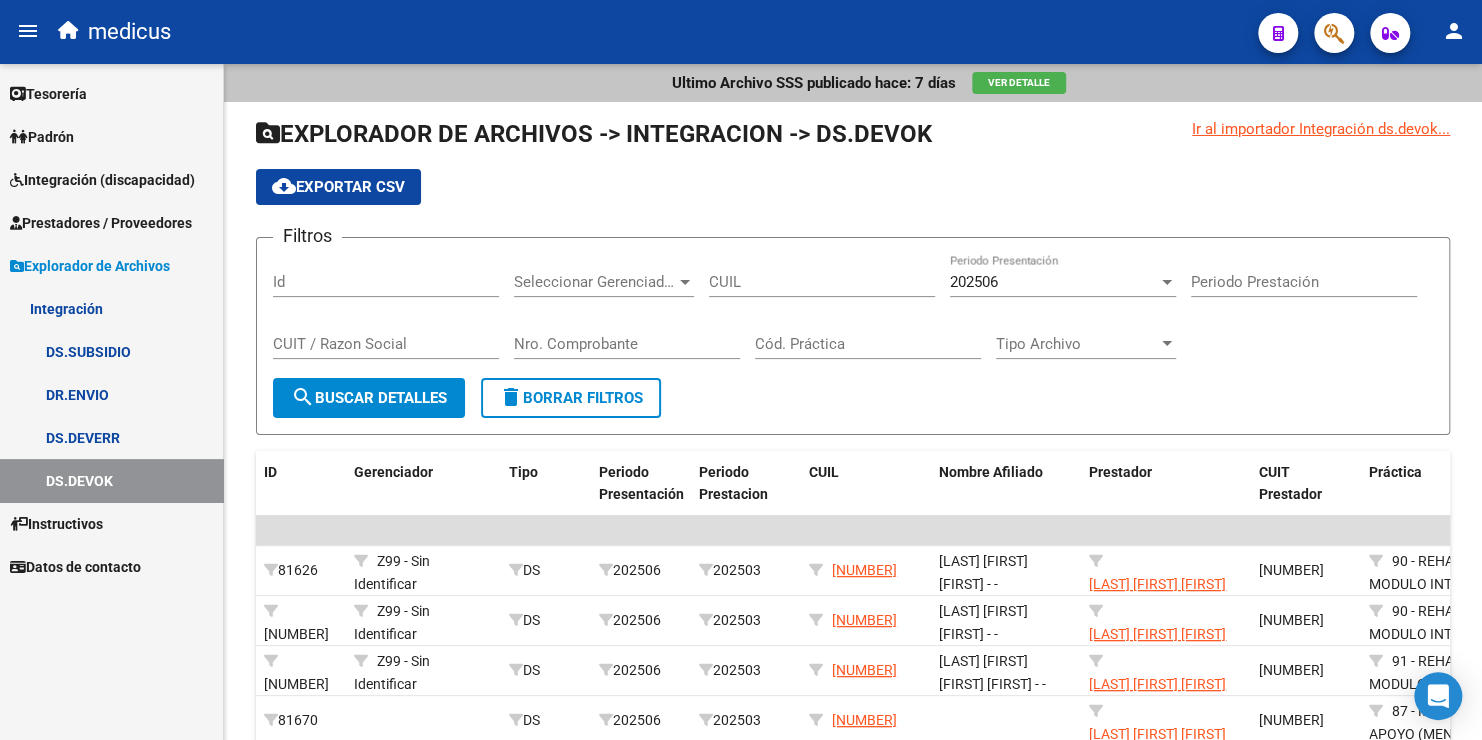 click on "Integración (discapacidad)" at bounding box center (102, 180) 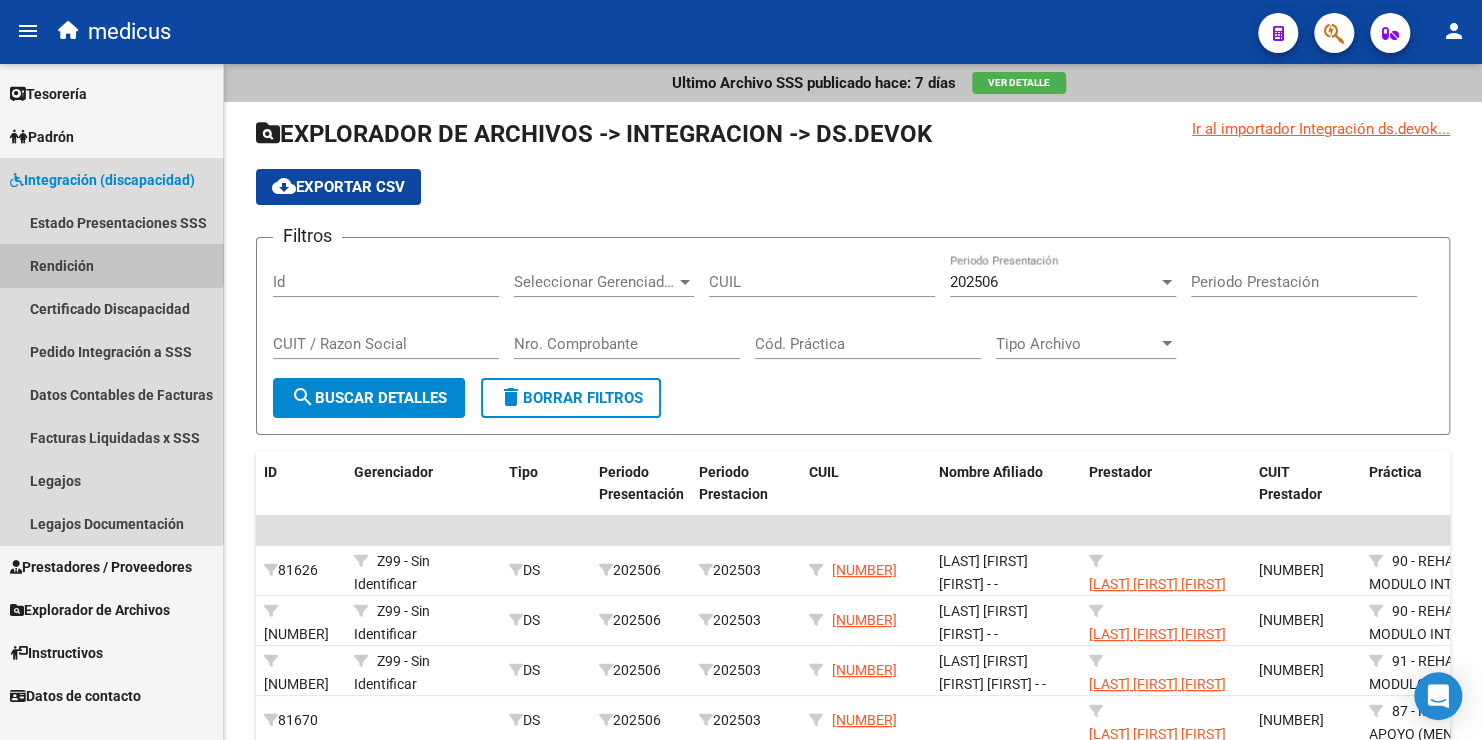click on "Rendición" at bounding box center [111, 265] 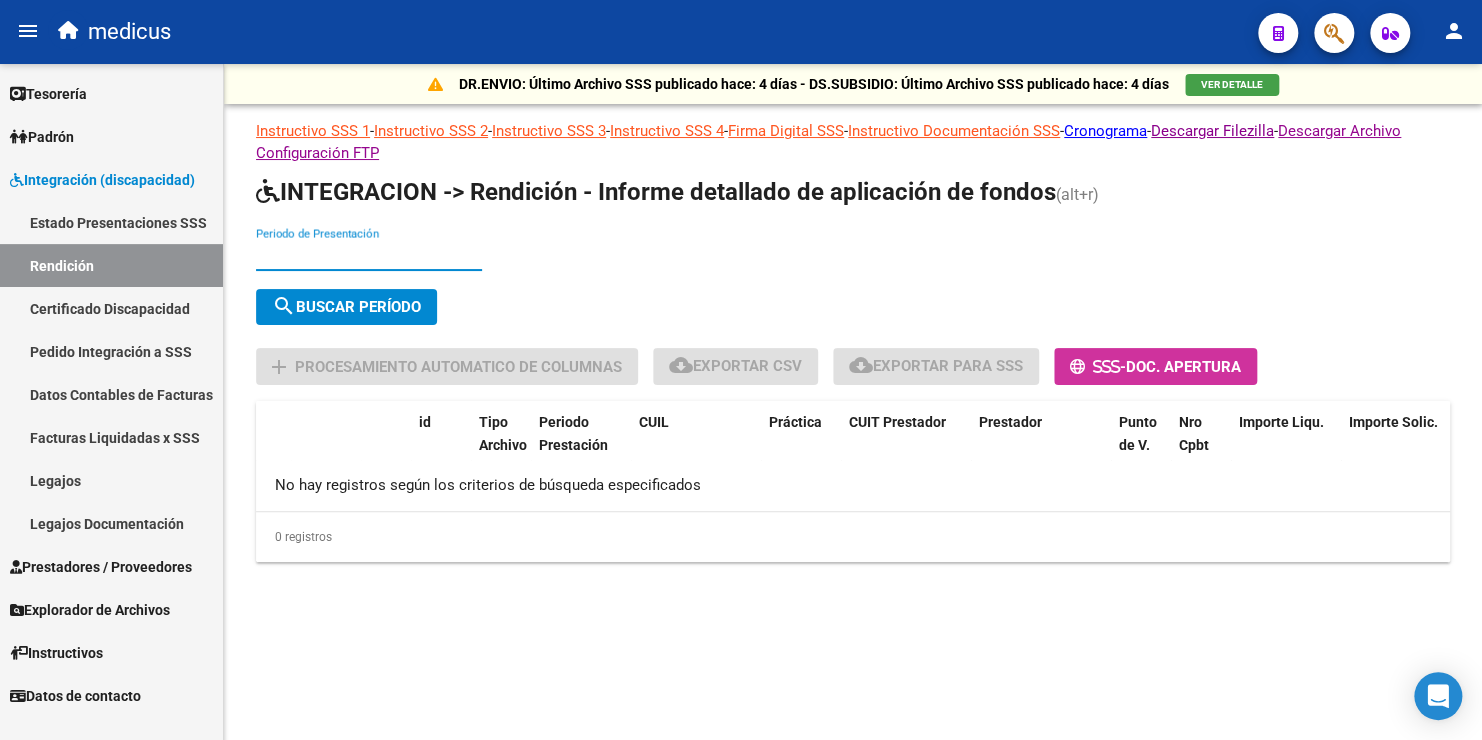 click on "Periodo de Presentación" at bounding box center (369, 255) 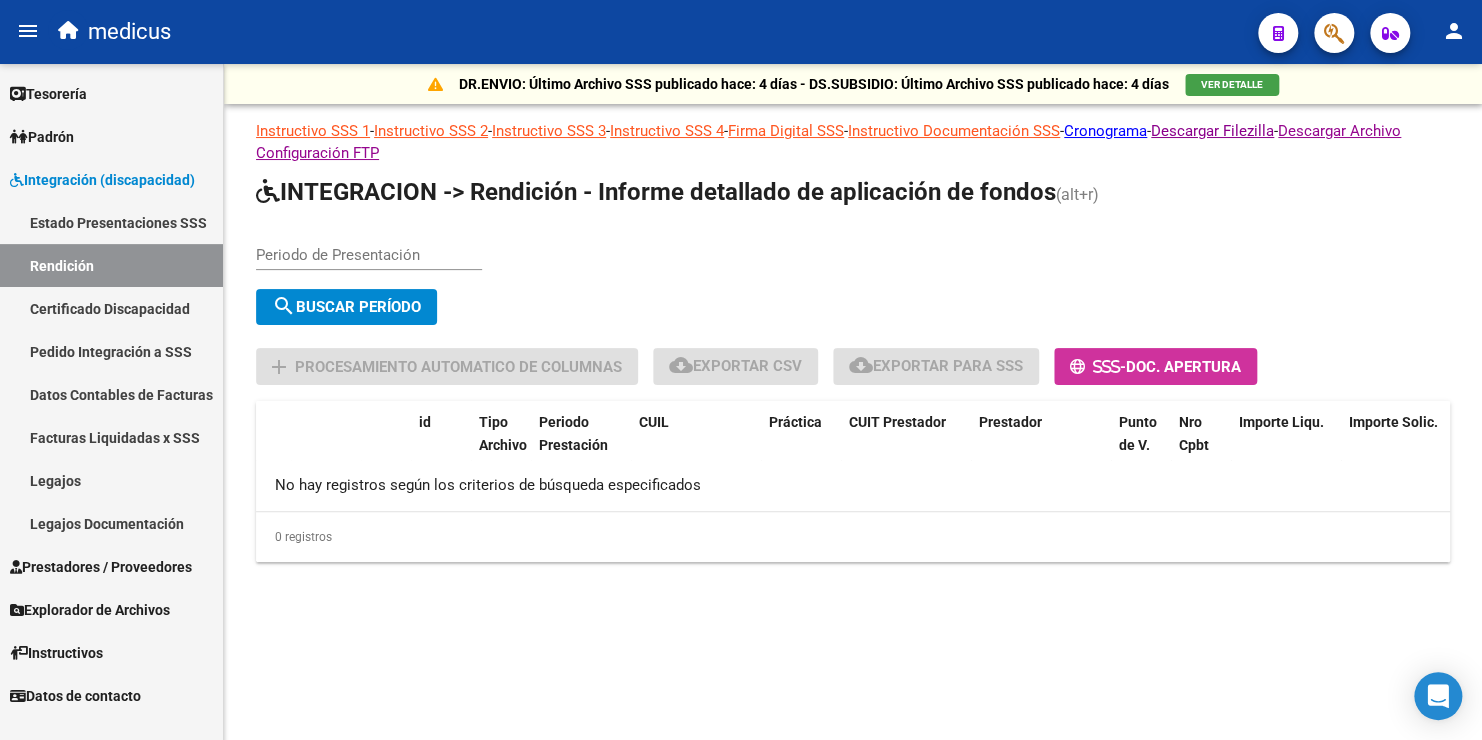 click on "Periodo de Presentación" at bounding box center (369, 255) 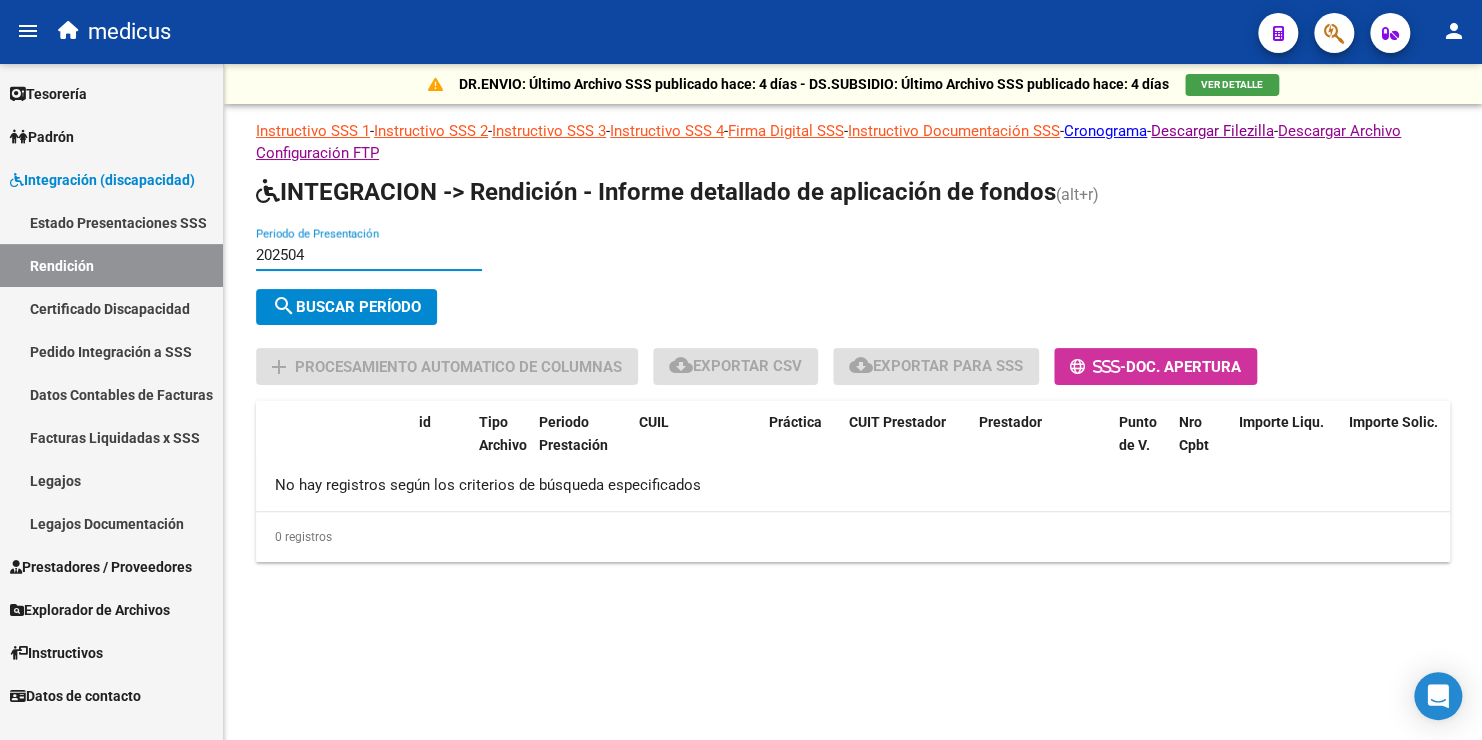 type on "202504" 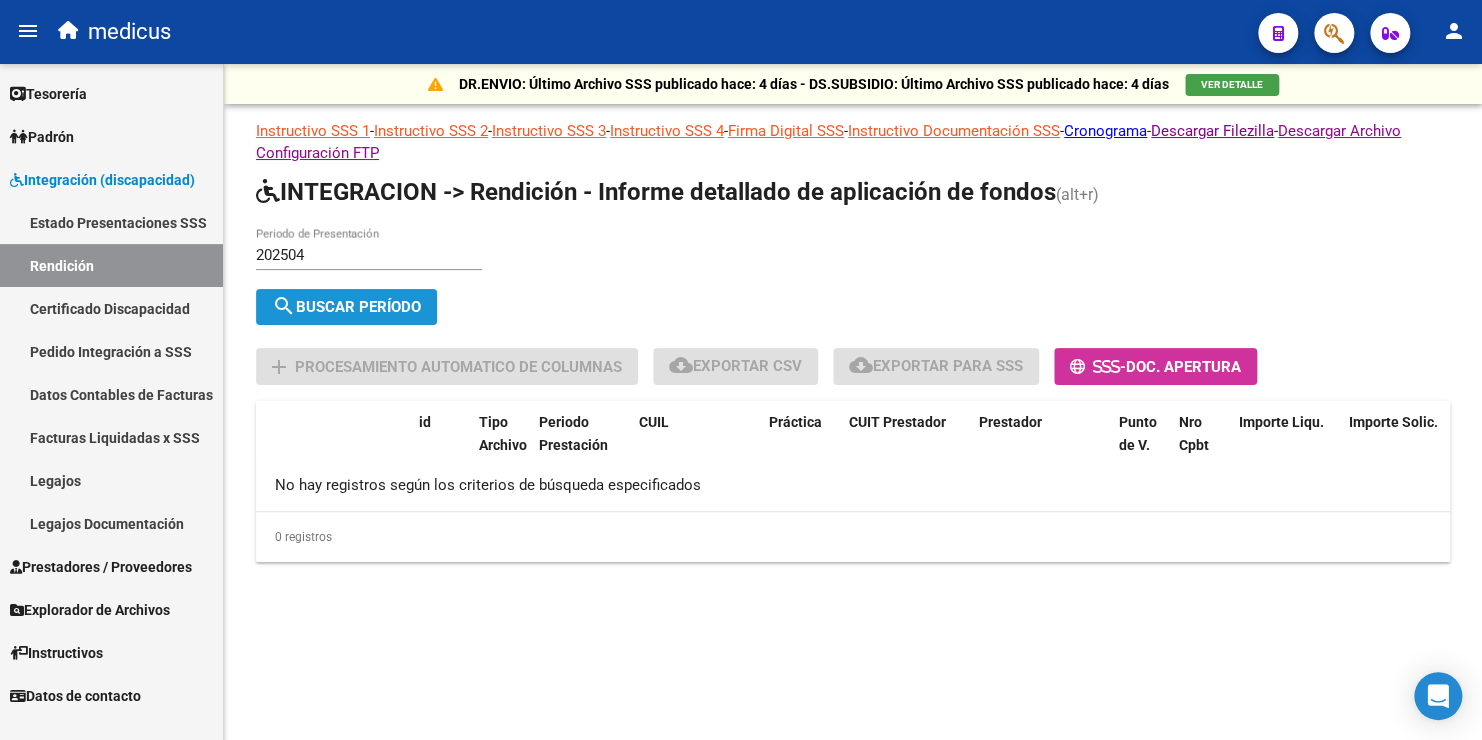 click on "search  Buscar Período" 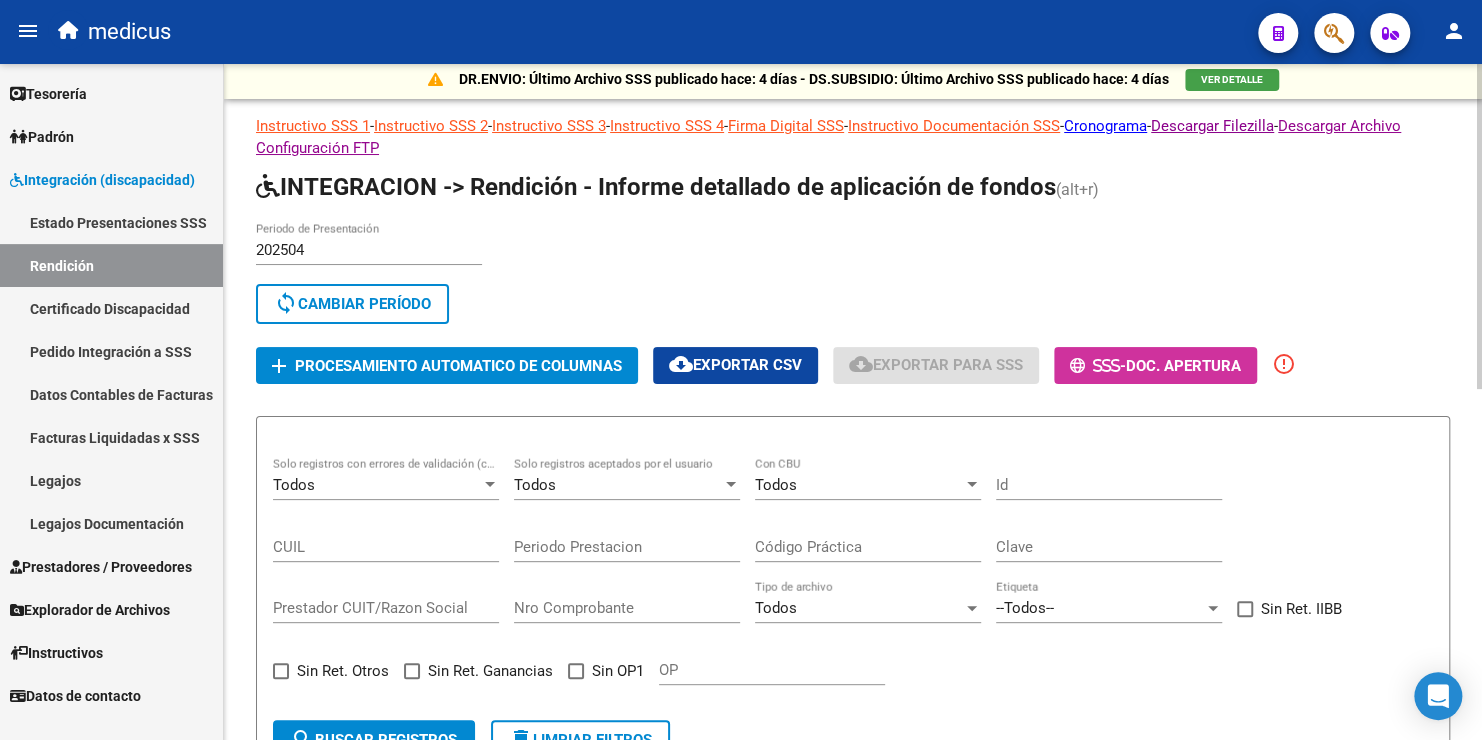 scroll, scrollTop: 0, scrollLeft: 0, axis: both 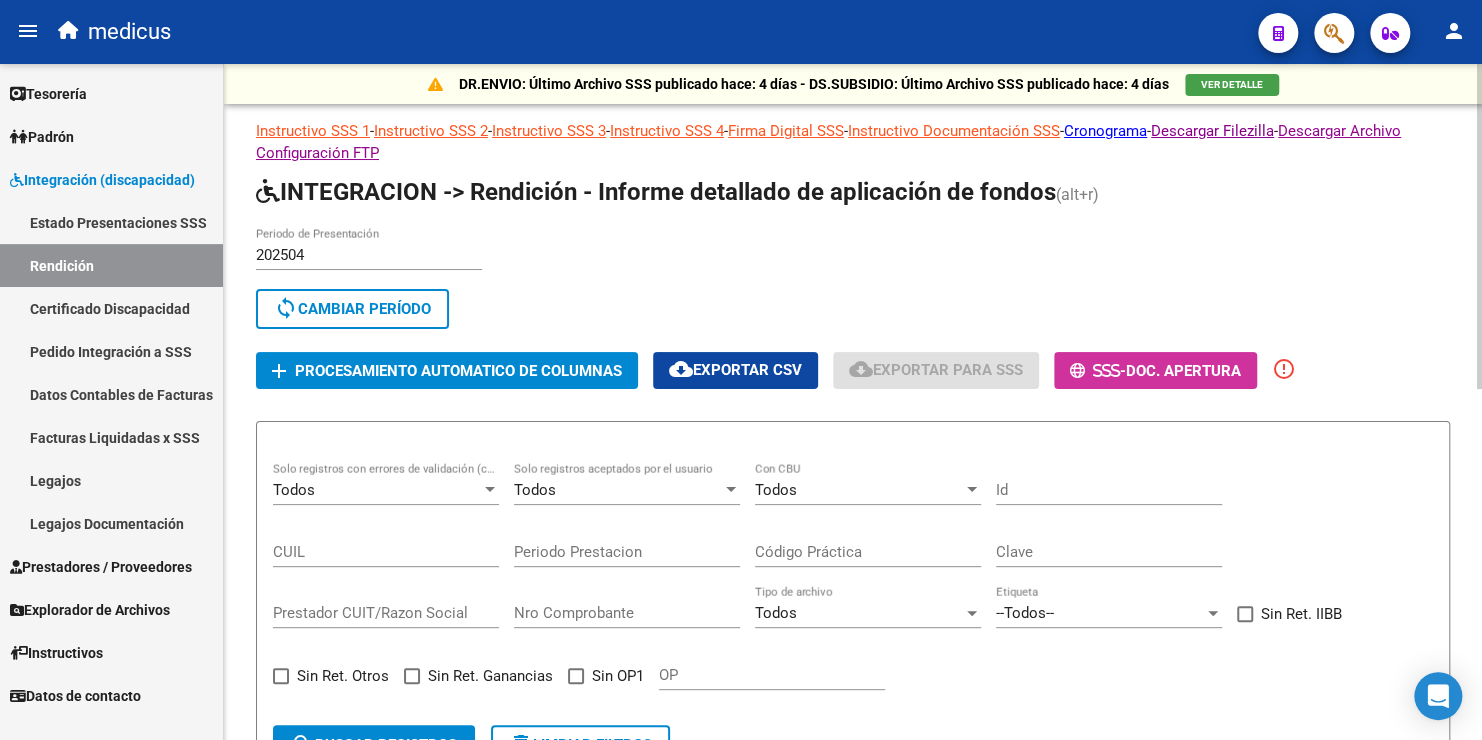 click on "202504" at bounding box center [369, 255] 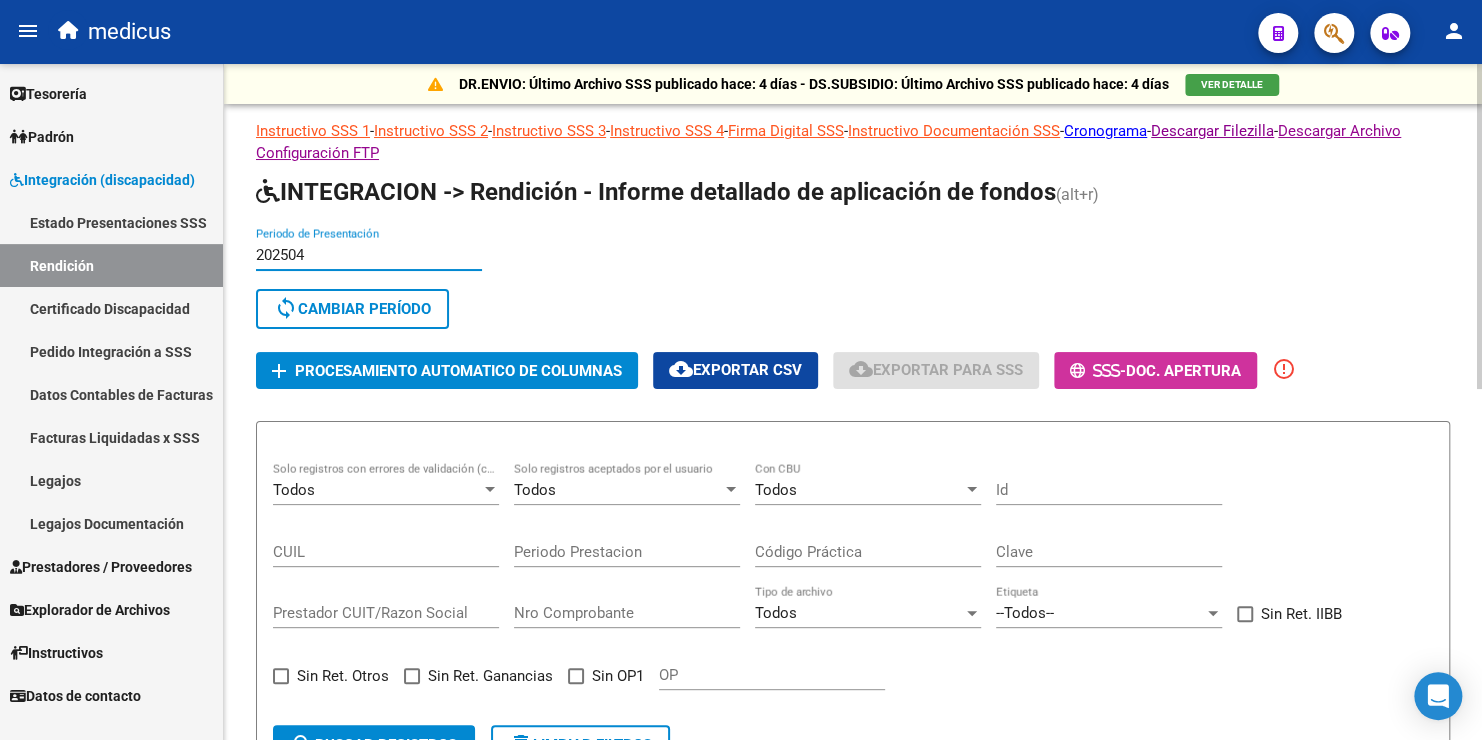 click on "202504" at bounding box center (369, 255) 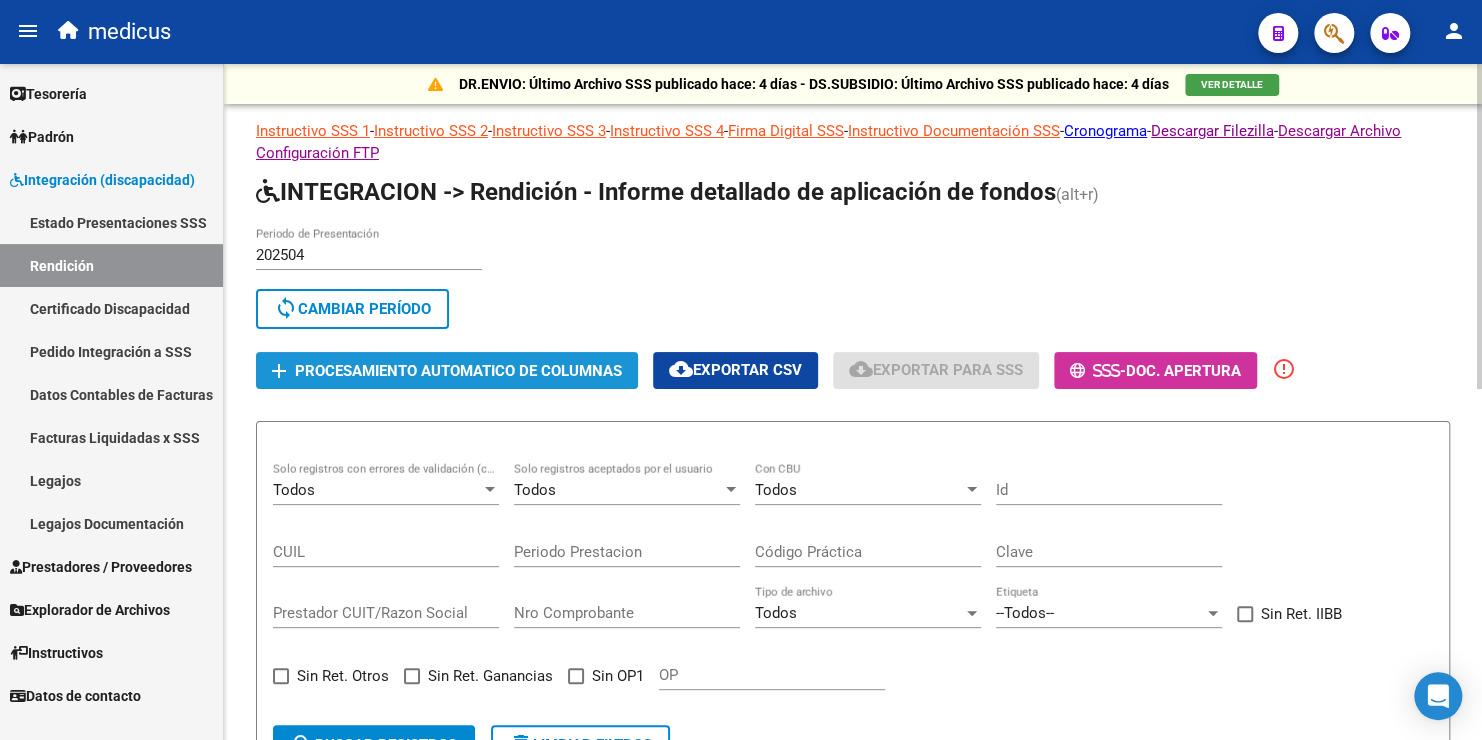 click on "Procesamiento automatico de columnas" 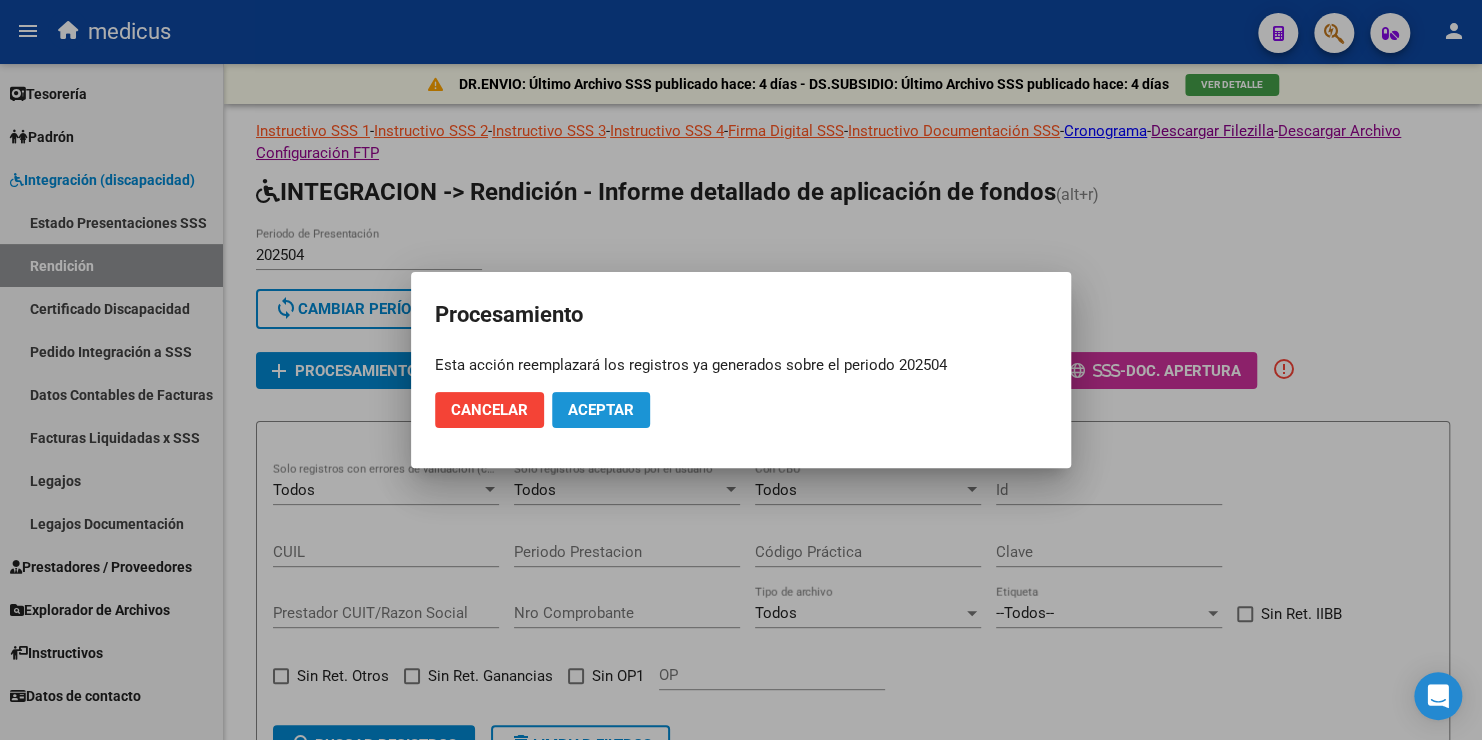 click on "Aceptar" at bounding box center [601, 410] 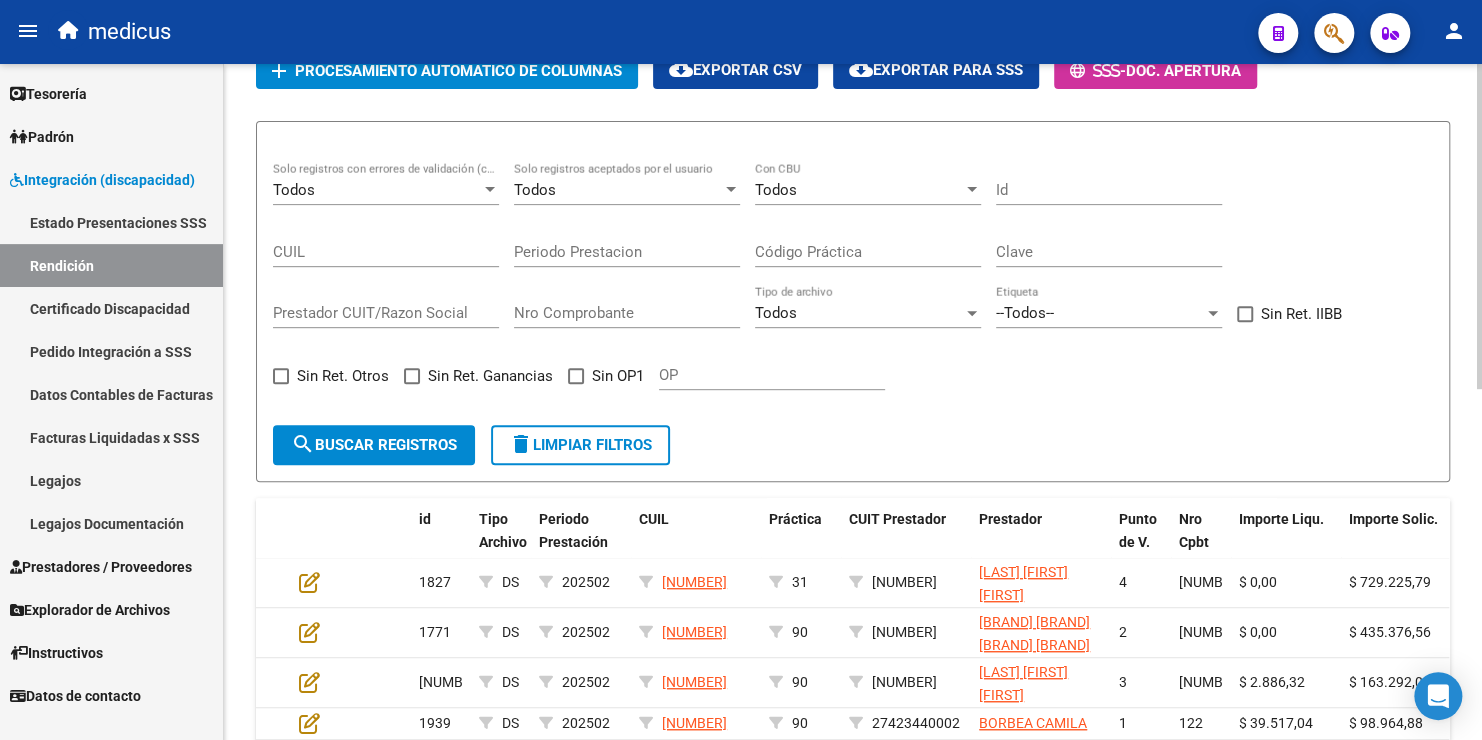scroll, scrollTop: 300, scrollLeft: 0, axis: vertical 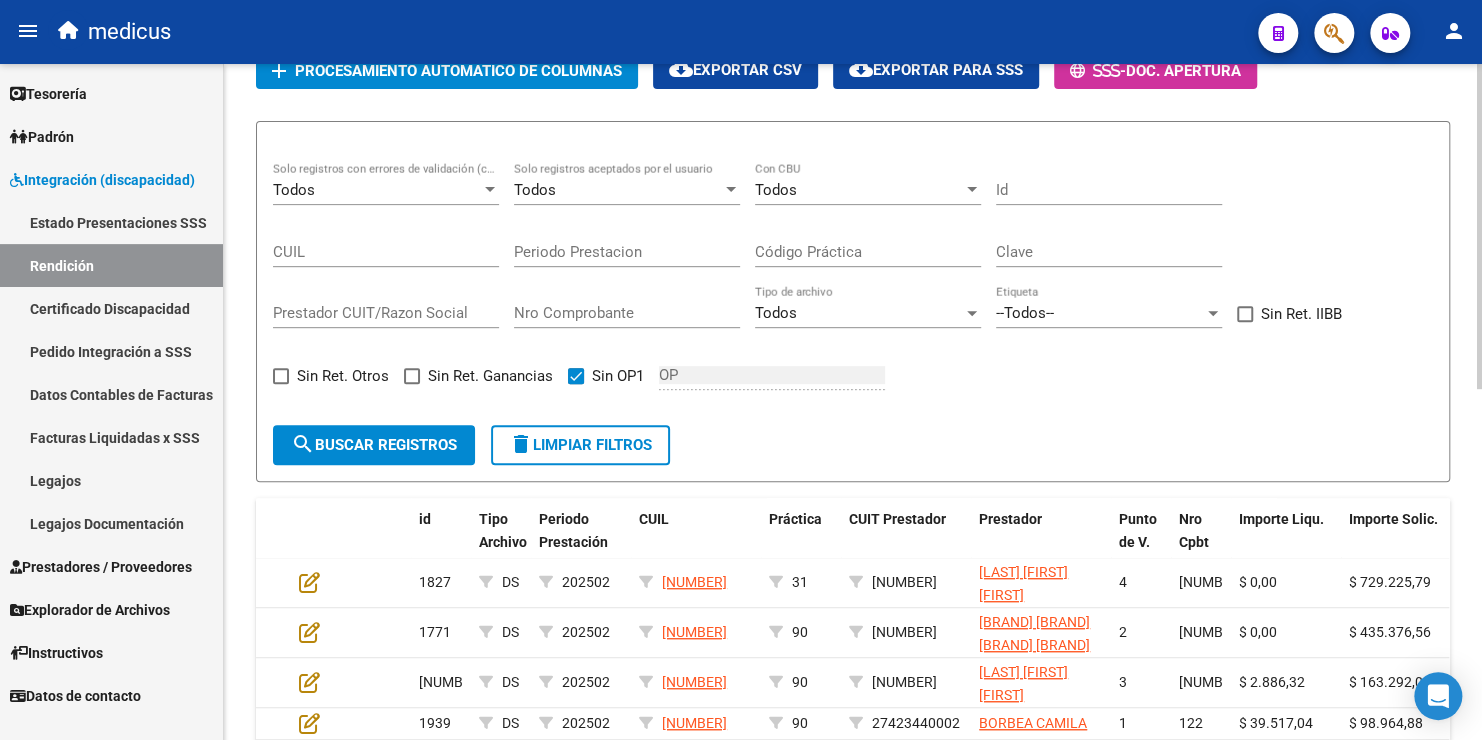 click on "search  Buscar registros" 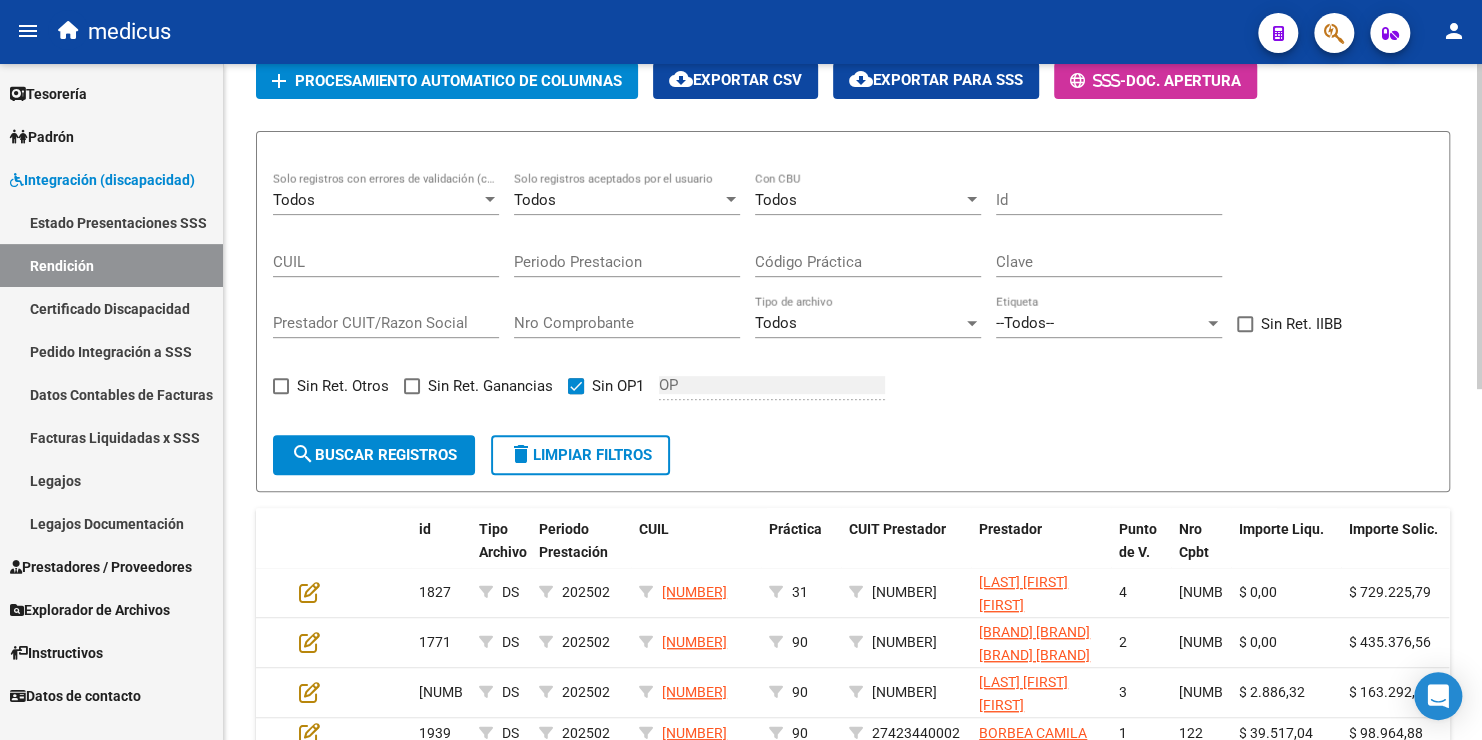 scroll, scrollTop: 232, scrollLeft: 0, axis: vertical 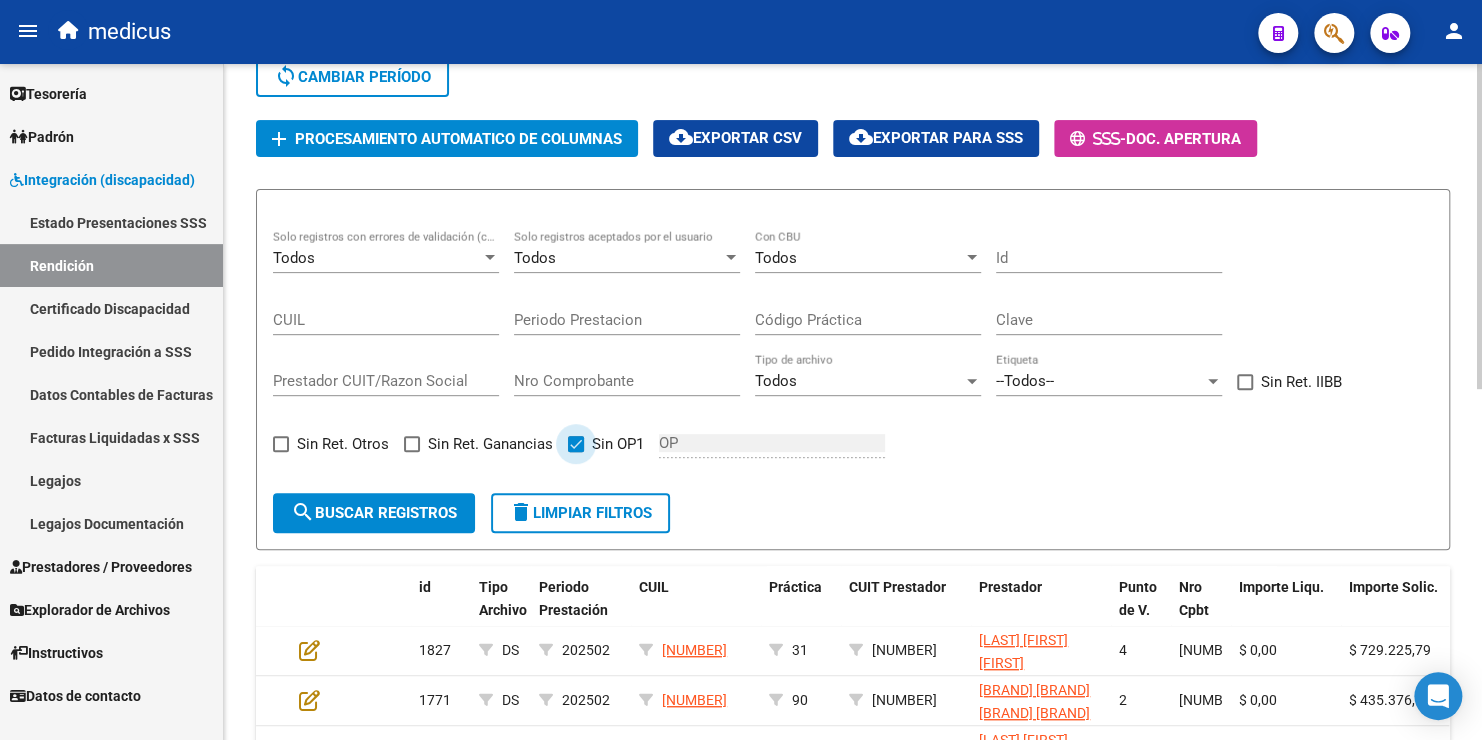 click at bounding box center [576, 444] 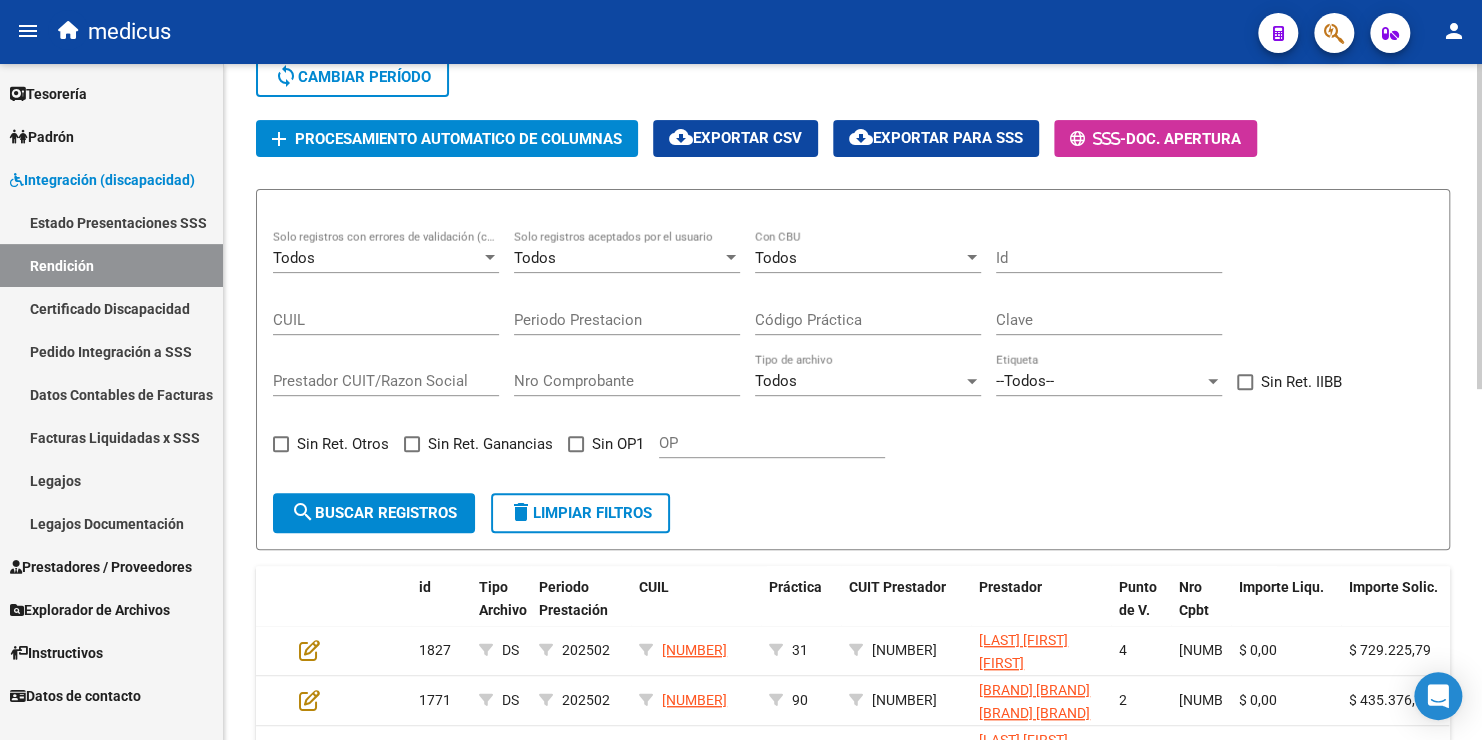click on "search  Buscar registros" 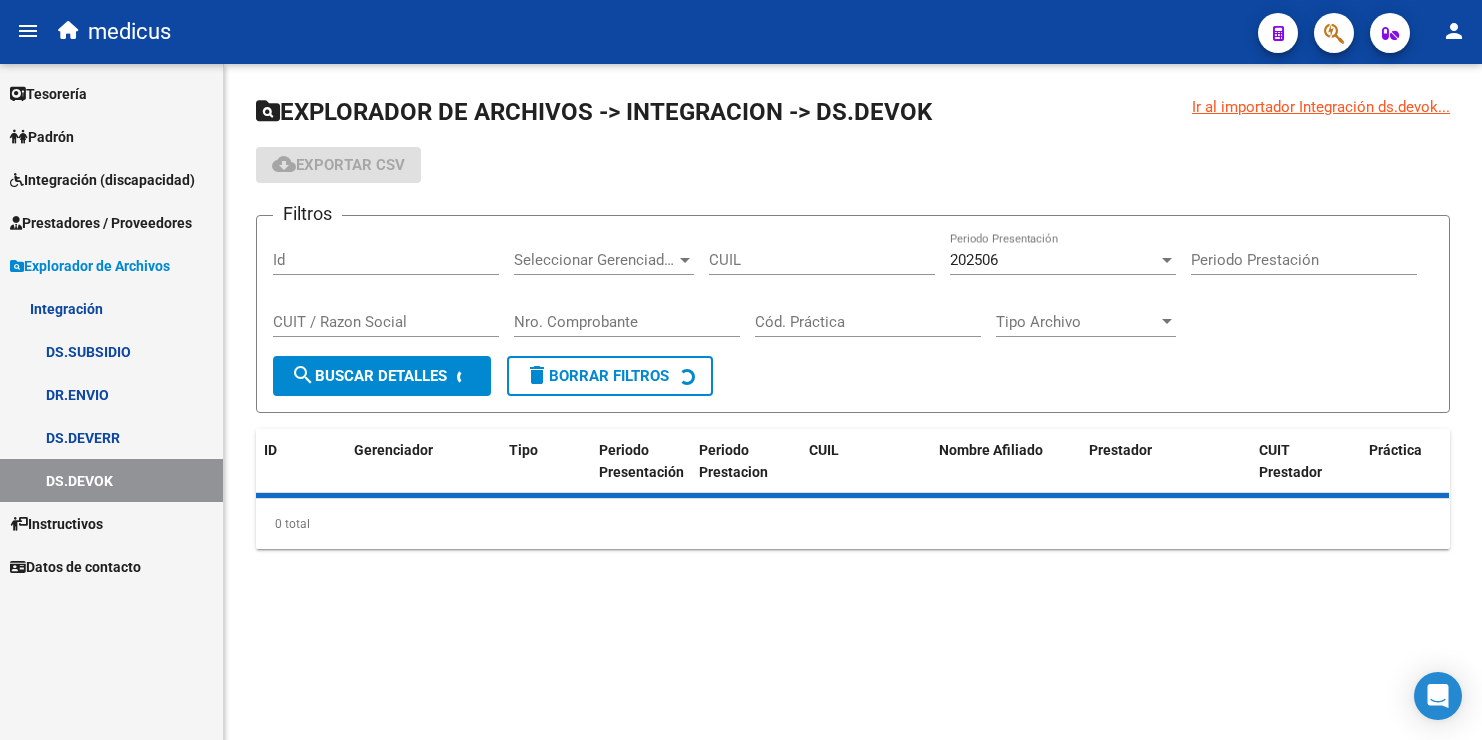 scroll, scrollTop: 0, scrollLeft: 0, axis: both 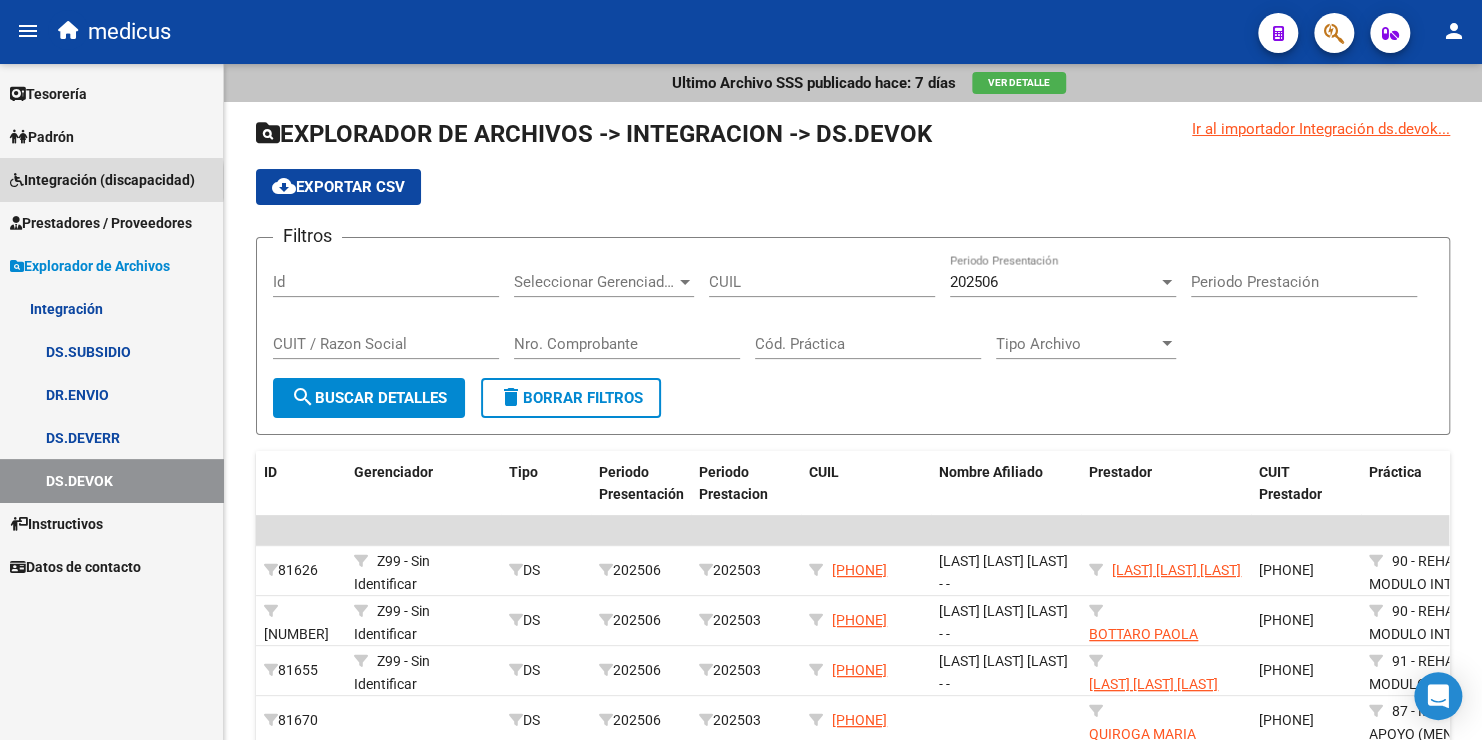 click on "Integración (discapacidad)" at bounding box center [102, 180] 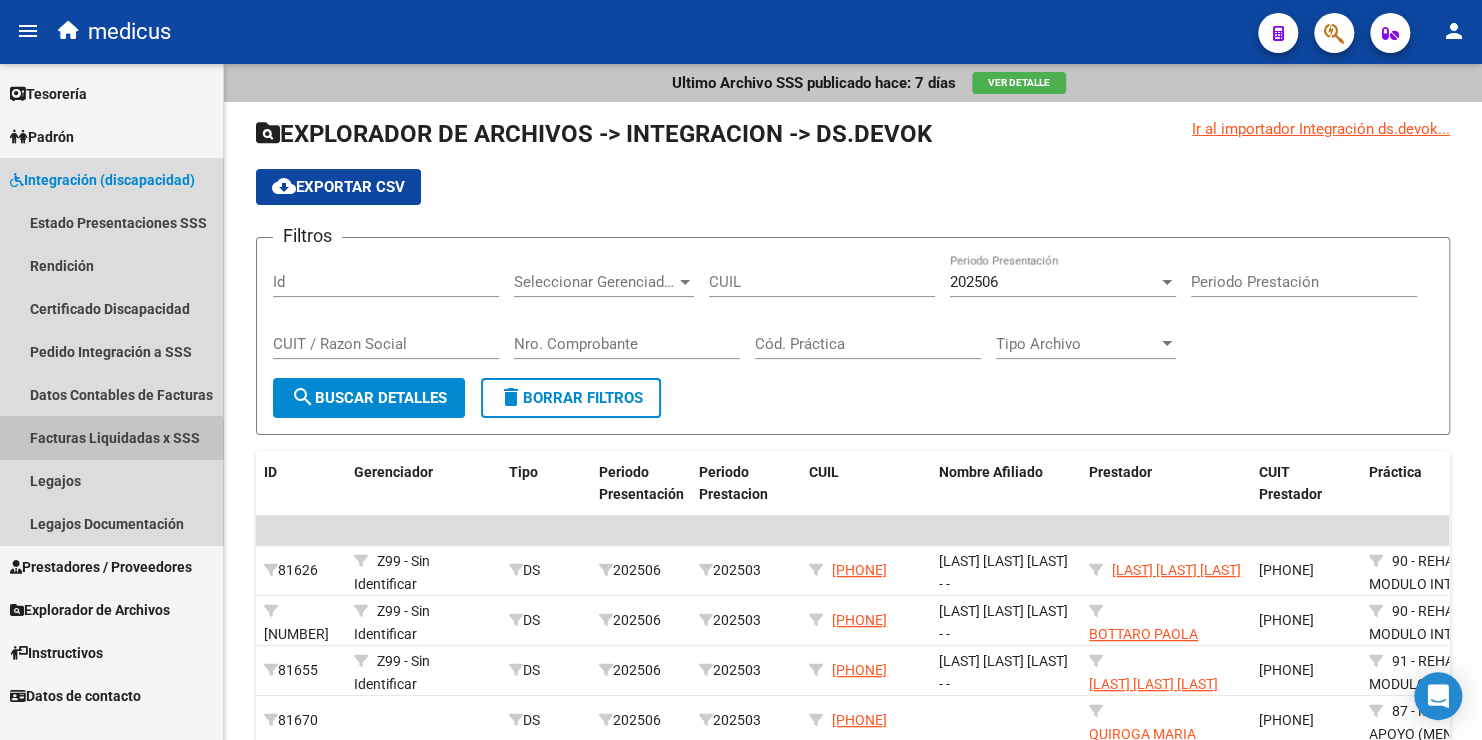 click on "Facturas Liquidadas x SSS" at bounding box center (111, 437) 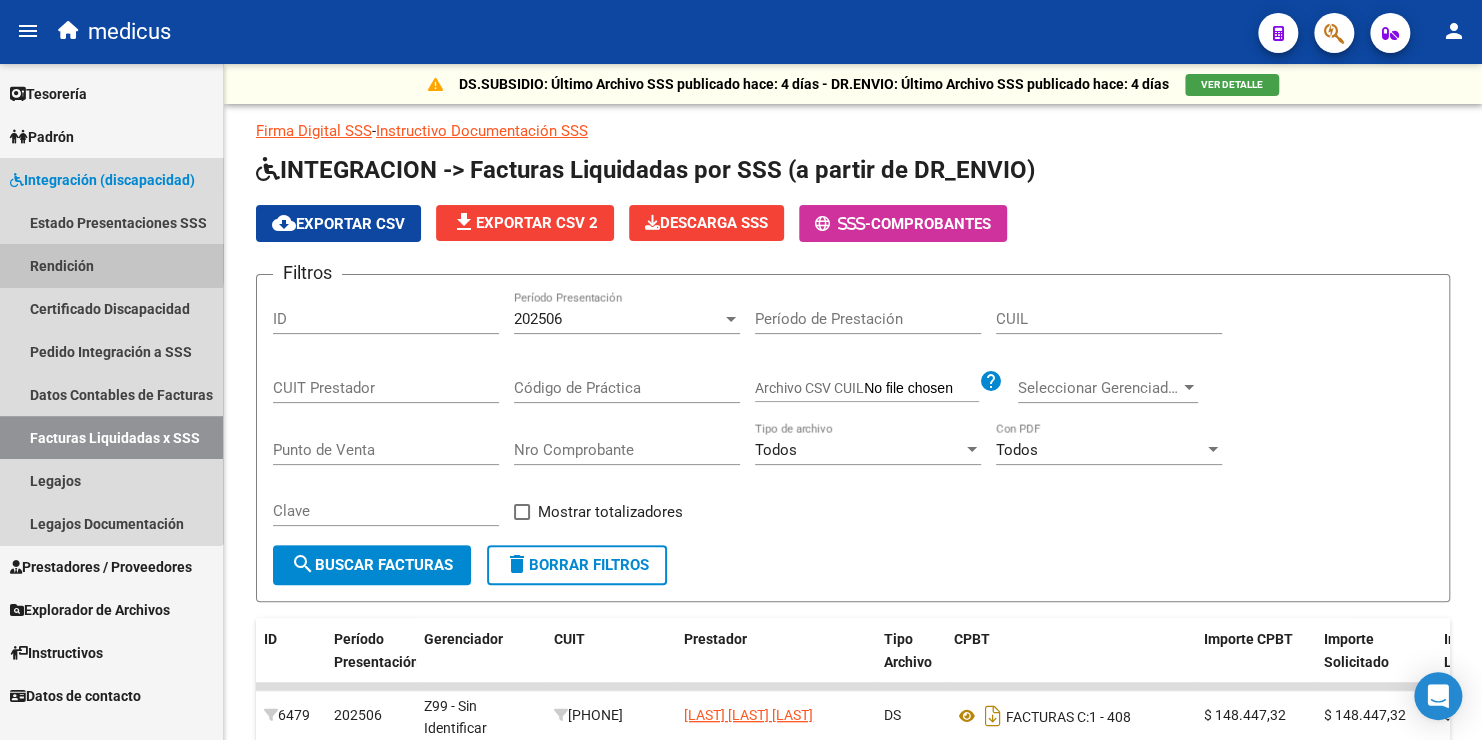 click on "Rendición" at bounding box center [111, 265] 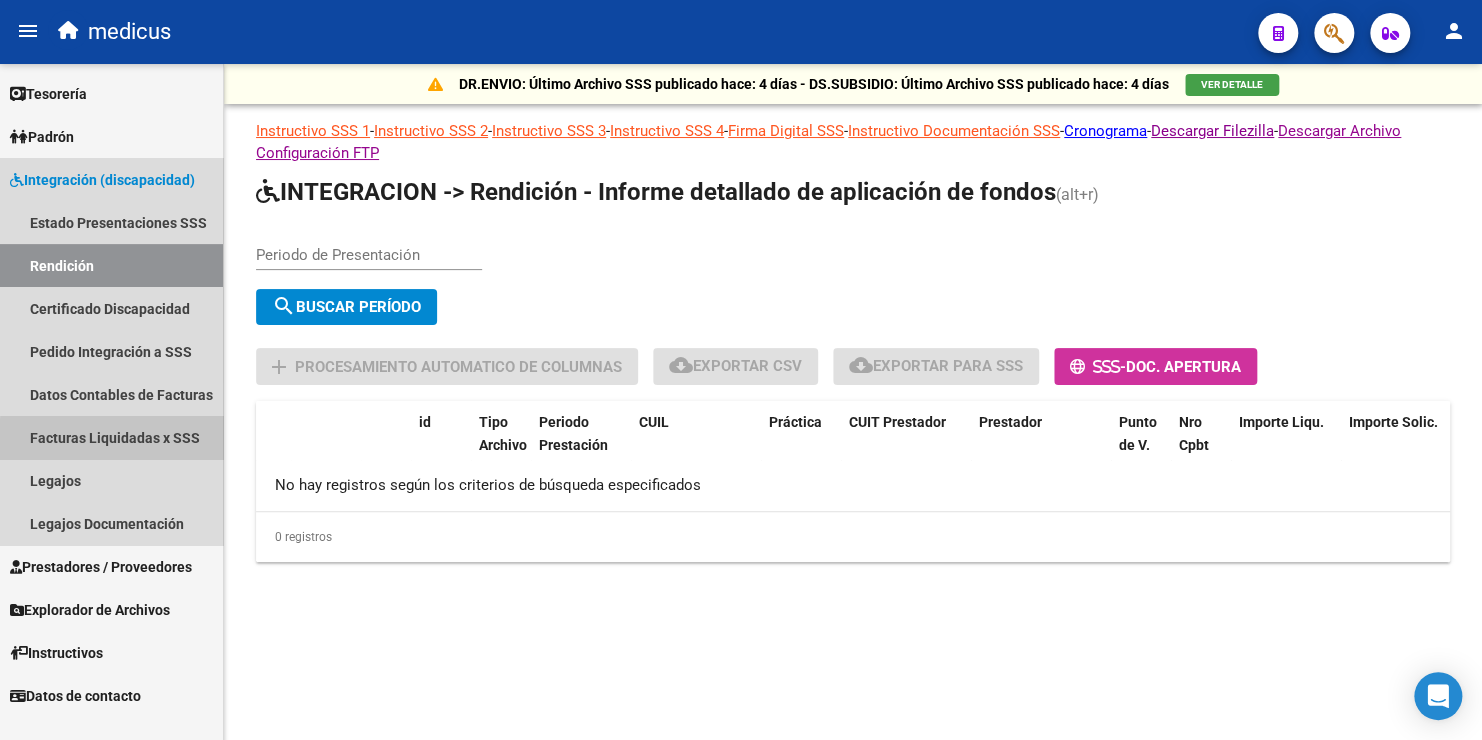 click on "Facturas Liquidadas x SSS" at bounding box center [111, 437] 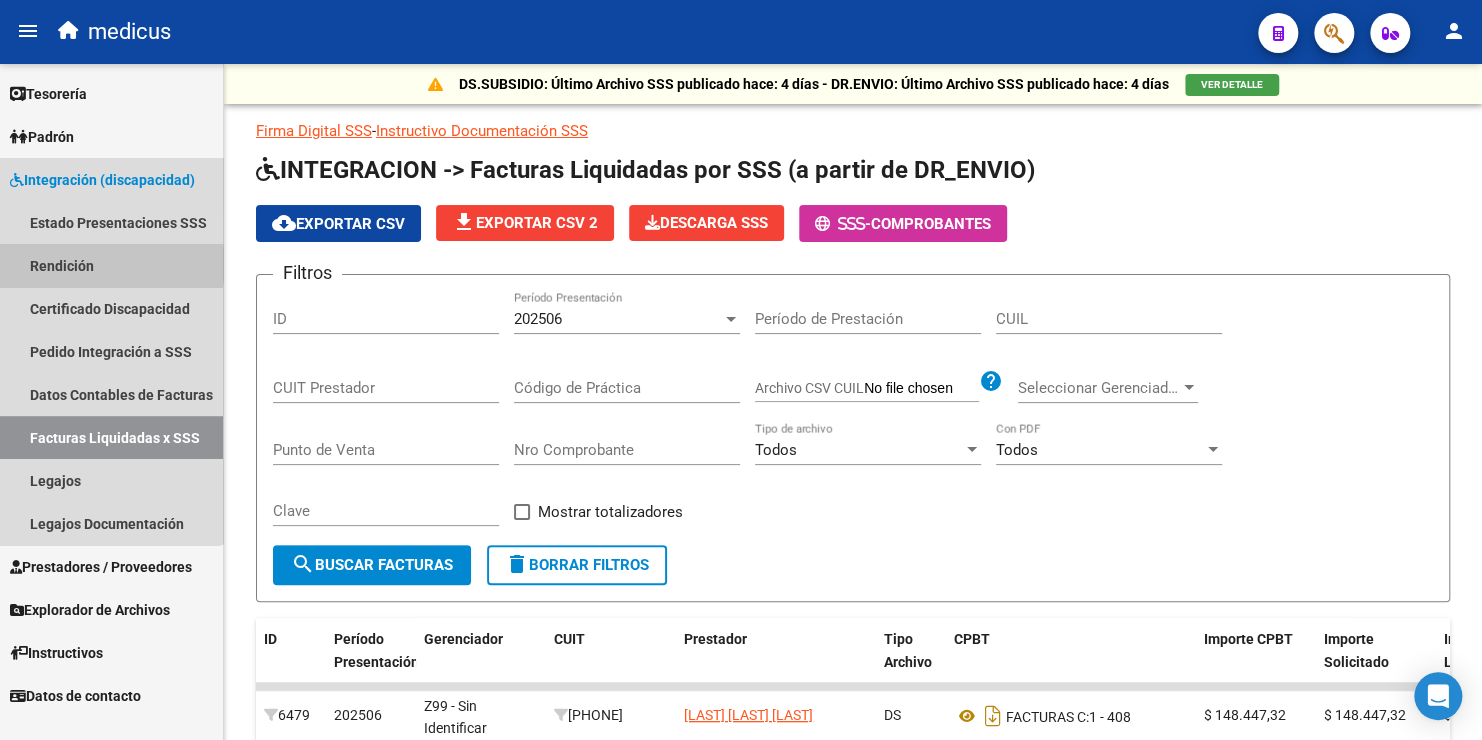 click on "Rendición" at bounding box center (111, 265) 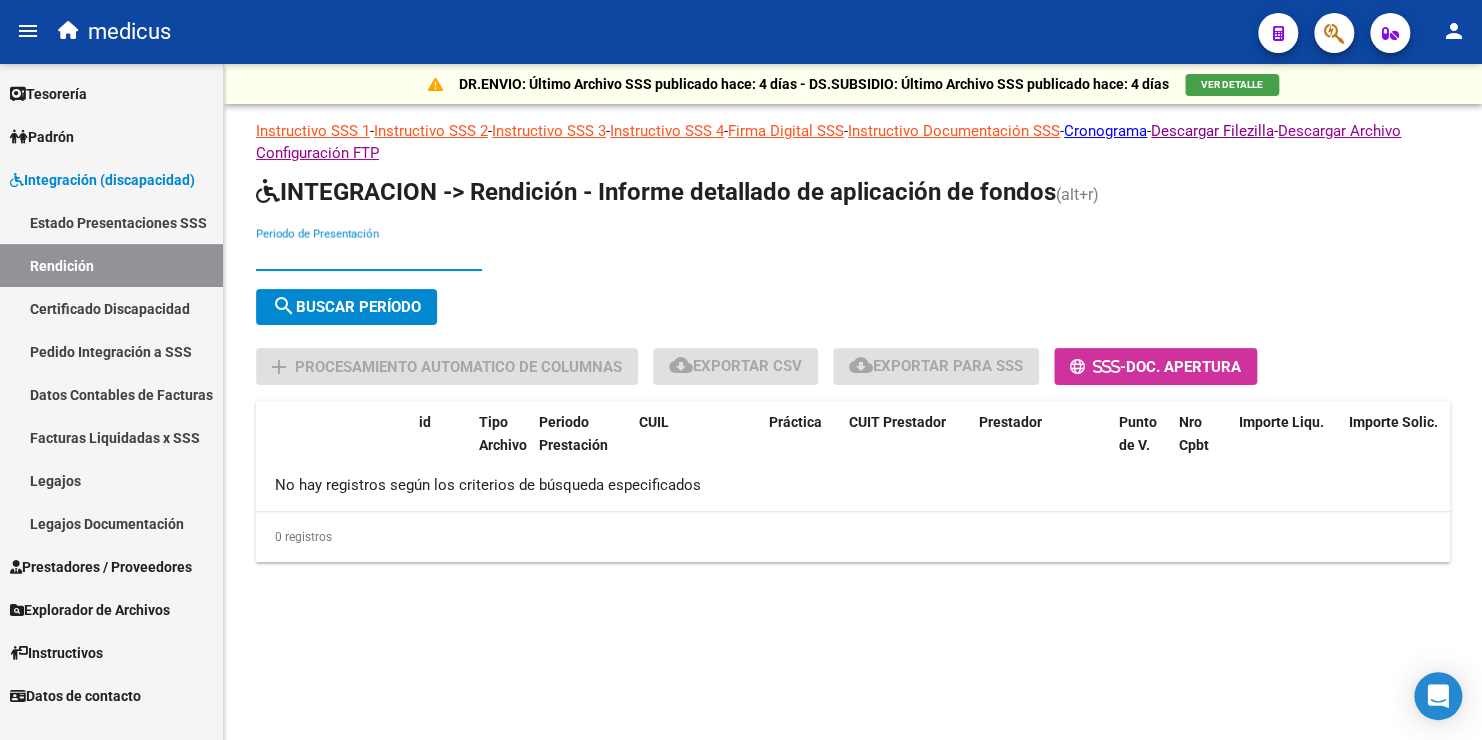 click on "Periodo de Presentación" at bounding box center [369, 255] 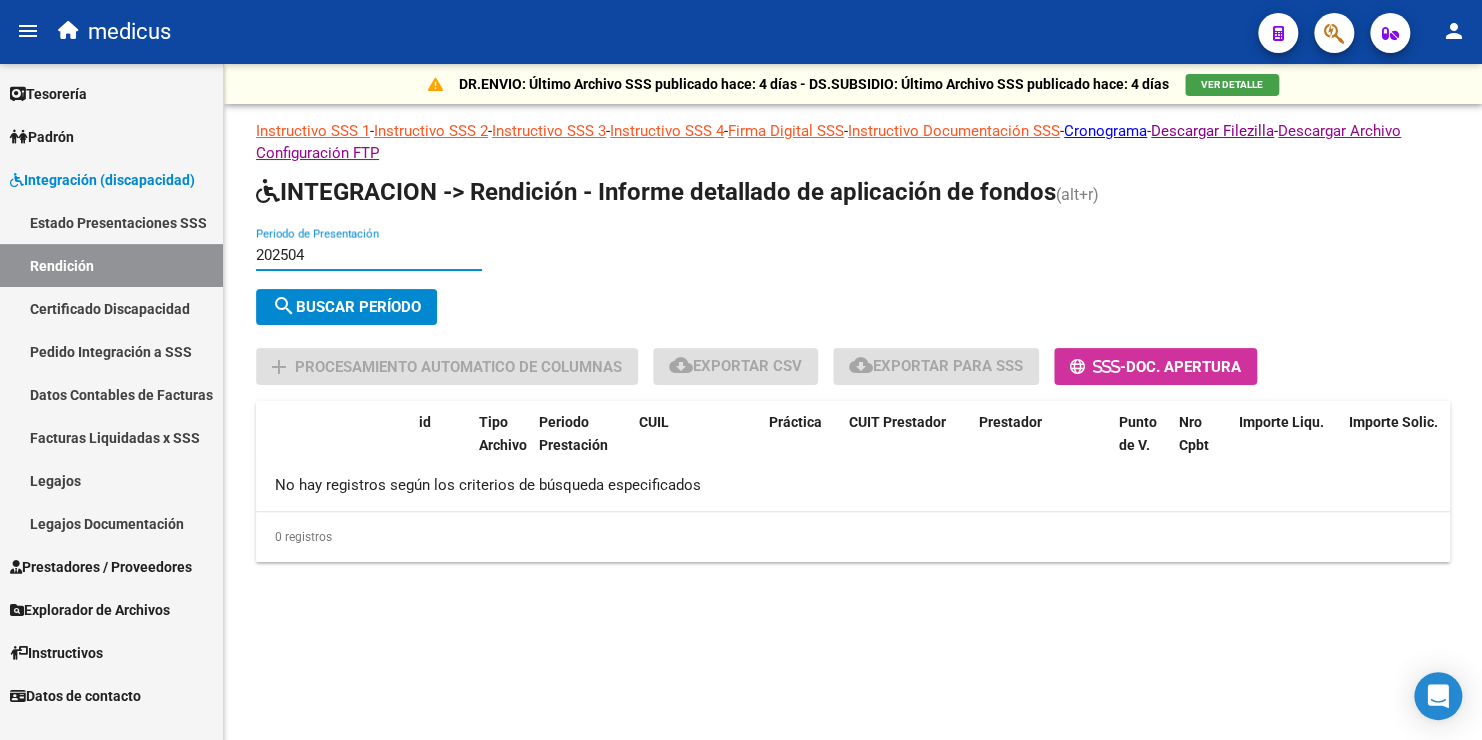 type on "202504" 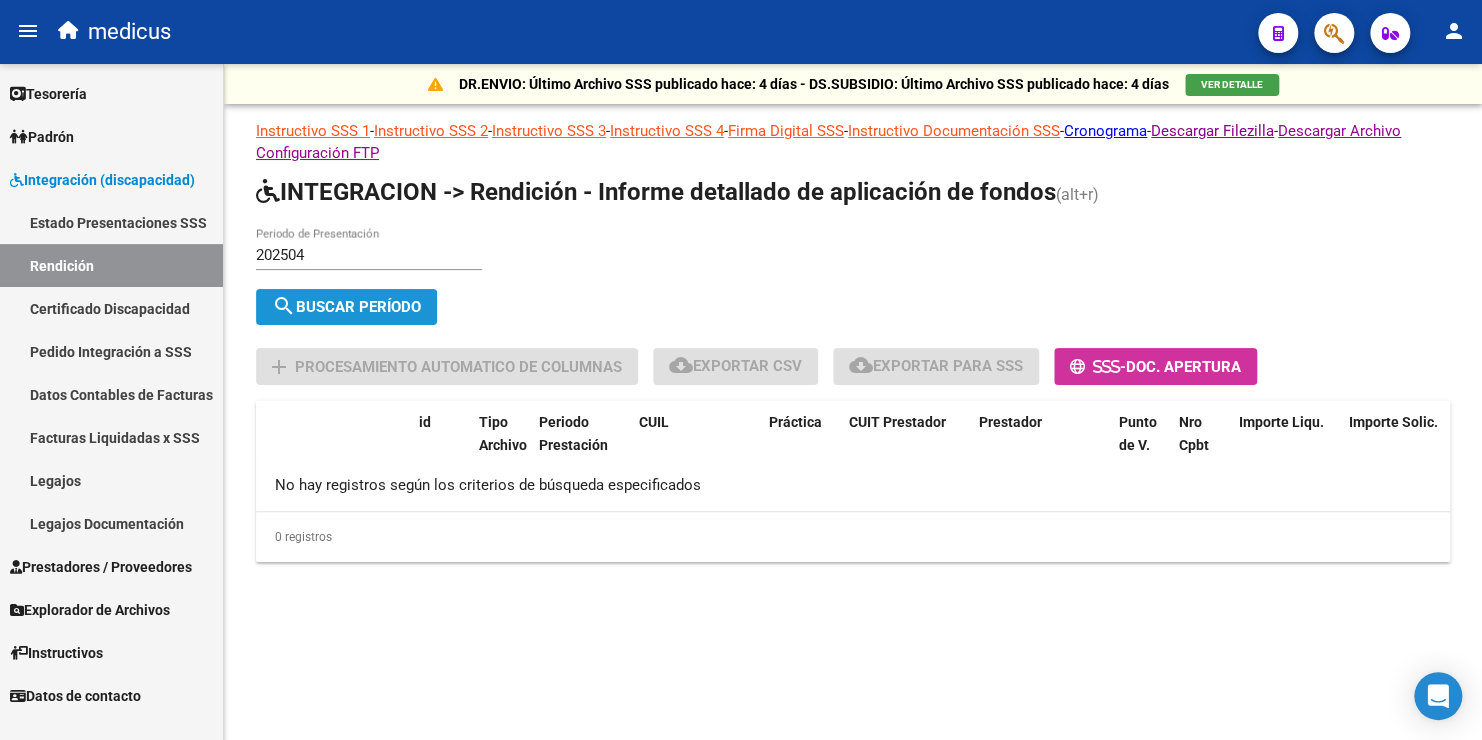 click on "search  Buscar Período" 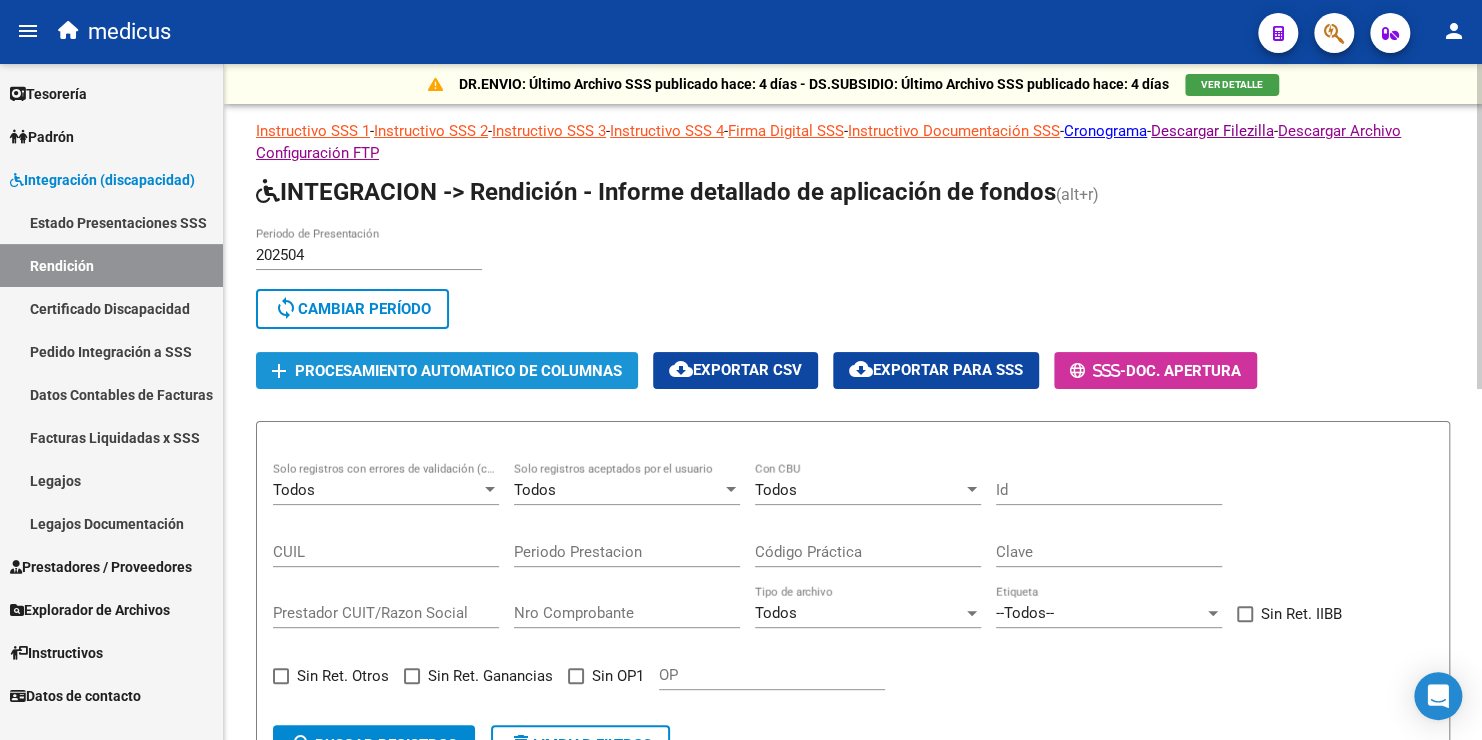 click on "Procesamiento automatico de columnas" 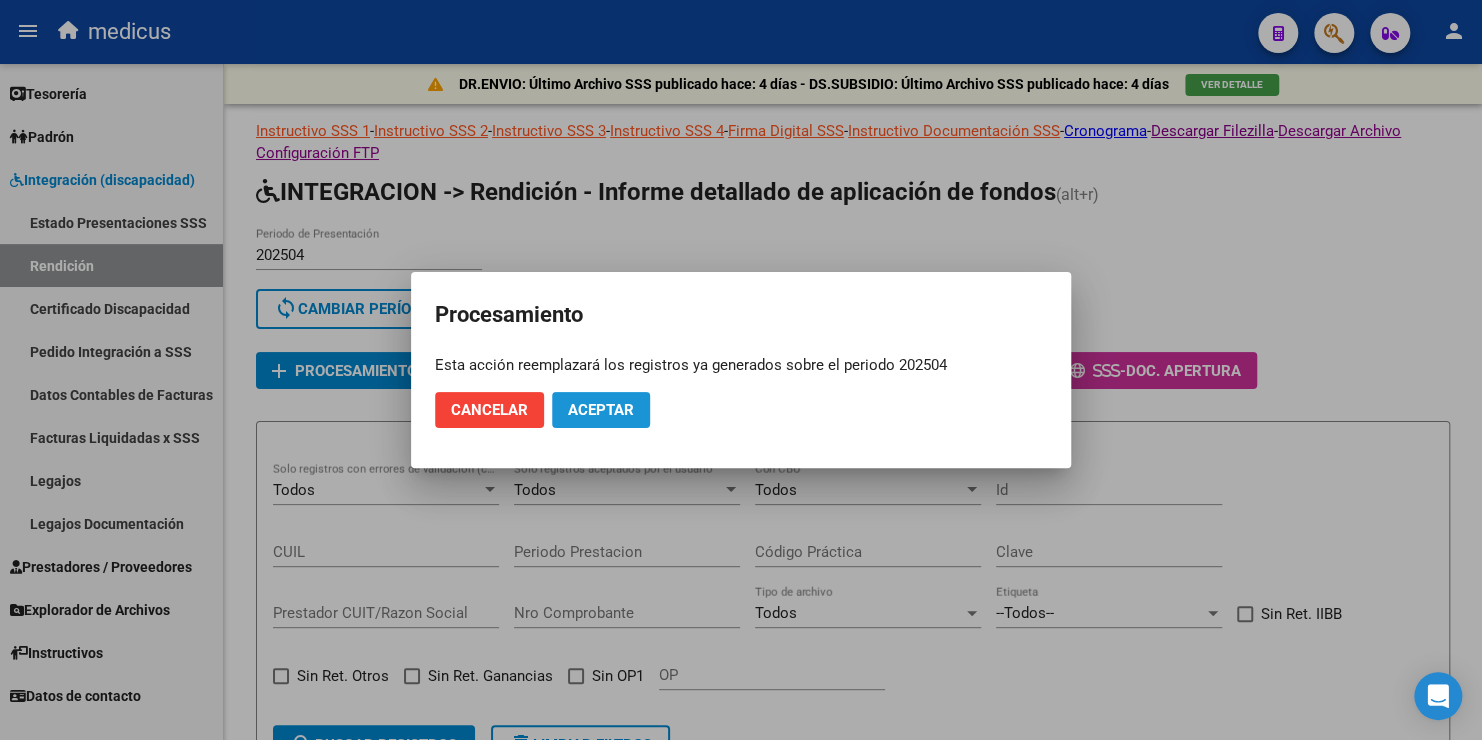 click on "Aceptar" at bounding box center [601, 410] 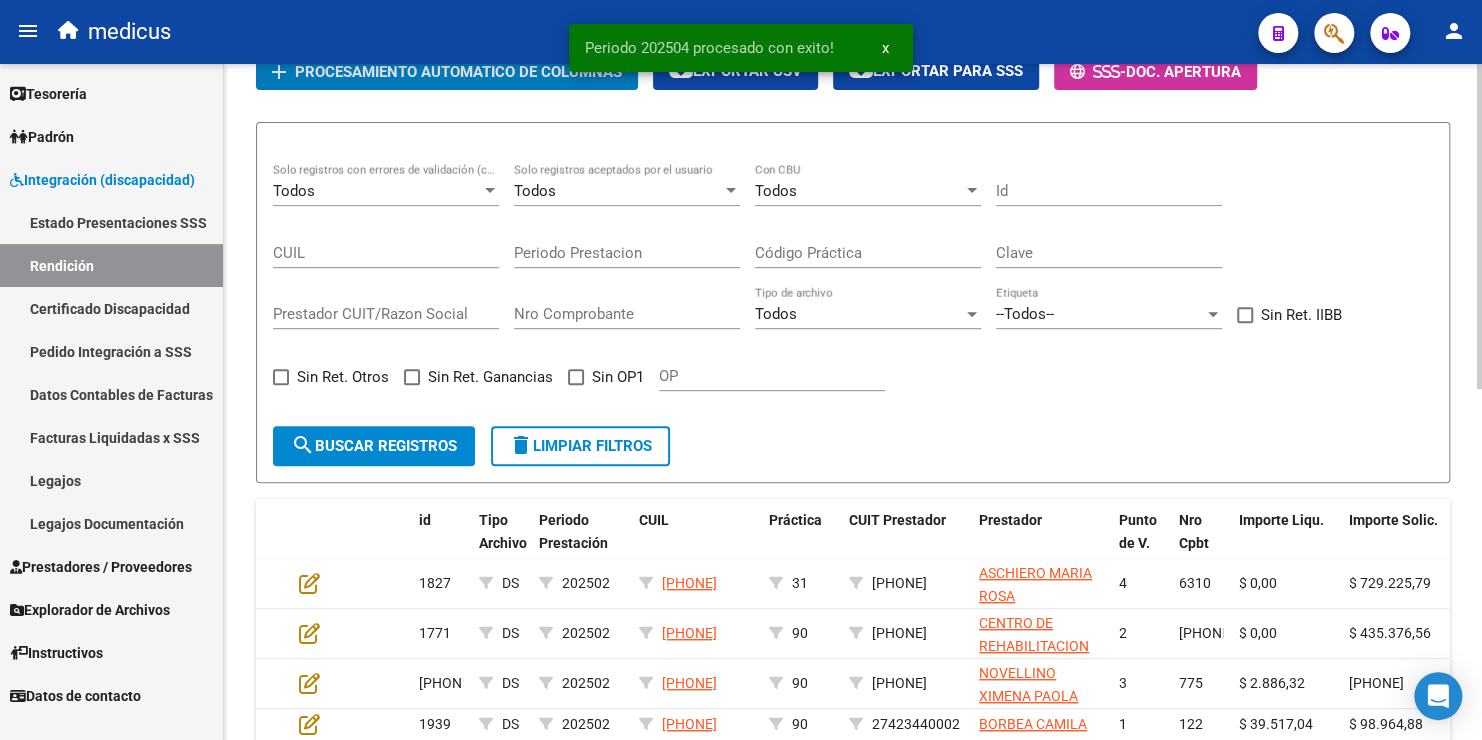 scroll, scrollTop: 300, scrollLeft: 0, axis: vertical 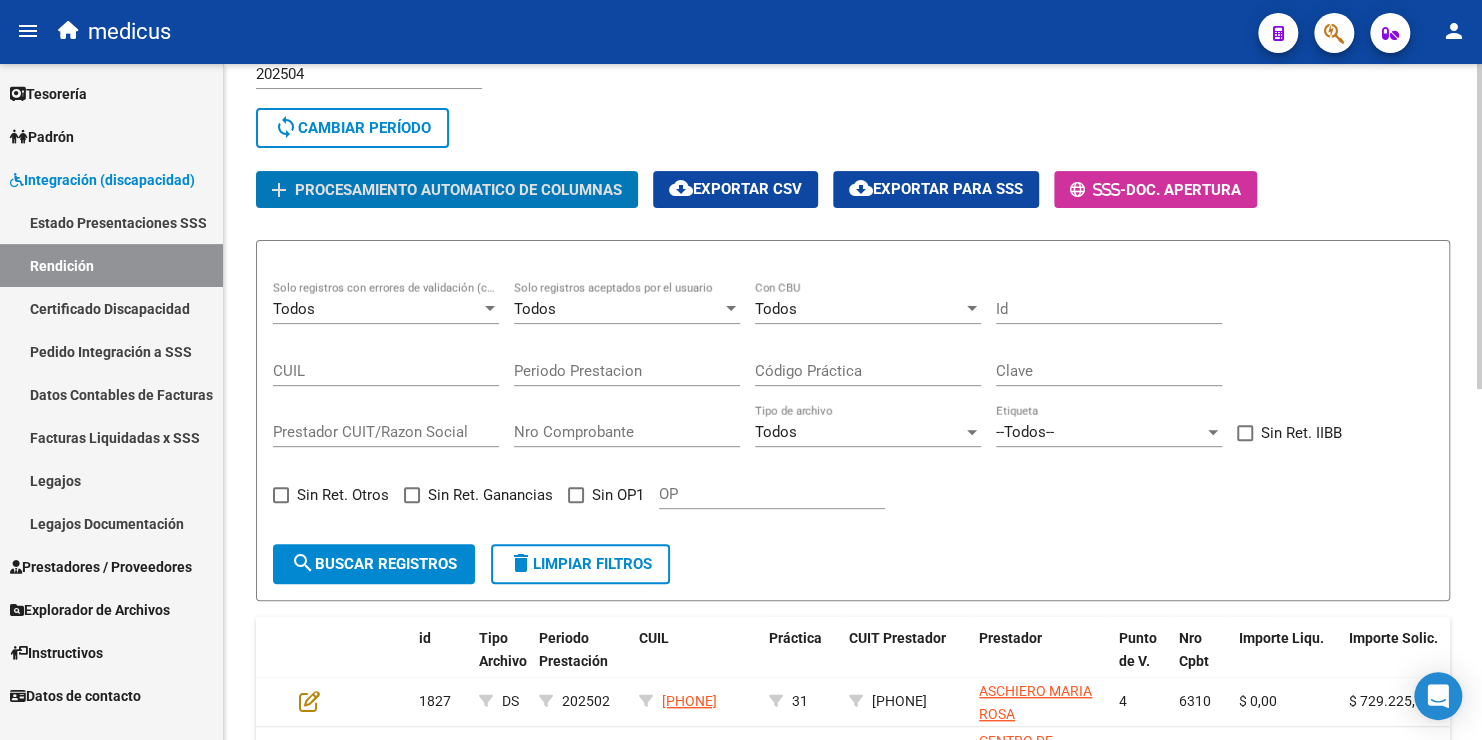 click on "DR.ENVIO: Último Archivo SSS publicado hace: 4 días - DS.SUBSIDIO: Último Archivo SSS publicado hace: 4 días  VER DETALLE  Instructivo SSS 1  -  Instructivo SSS 2  -  Instructivo SSS 3  -  Instructivo SSS 4  -  Firma Digital SSS  -  Instructivo Documentación SSS  -  Cronograma  -  Descargar Filezilla  -  Descargar Archivo Configuración FTP  INTEGRACION -> Rendición - Informe detallado de aplicación de fondos (alt+r) 202504 Periodo de Presentación search  Buscar Período  sync  Cambiar Período  add Procesamiento automatico de columnas cloud_download  Exportar CSV  cloud_download  Exportar para SSS      -  Doc. Apertura Todos Solo registros con errores de validación (control 623 instructivo de rendición) Todos Solo registros aceptados por el usuario Todos Con CBU Id CUIL Periodo Prestacion Código Práctica Clave Prestador CUIT/Razon Social Nro Comprobante Todos Tipo de archivo --Todos-- Etiqueta   Sin Ret. IIBB   Sin Ret. Otros   Sin Ret. Ganancias   Sin OP1 OP search  Buscar registros  delete" 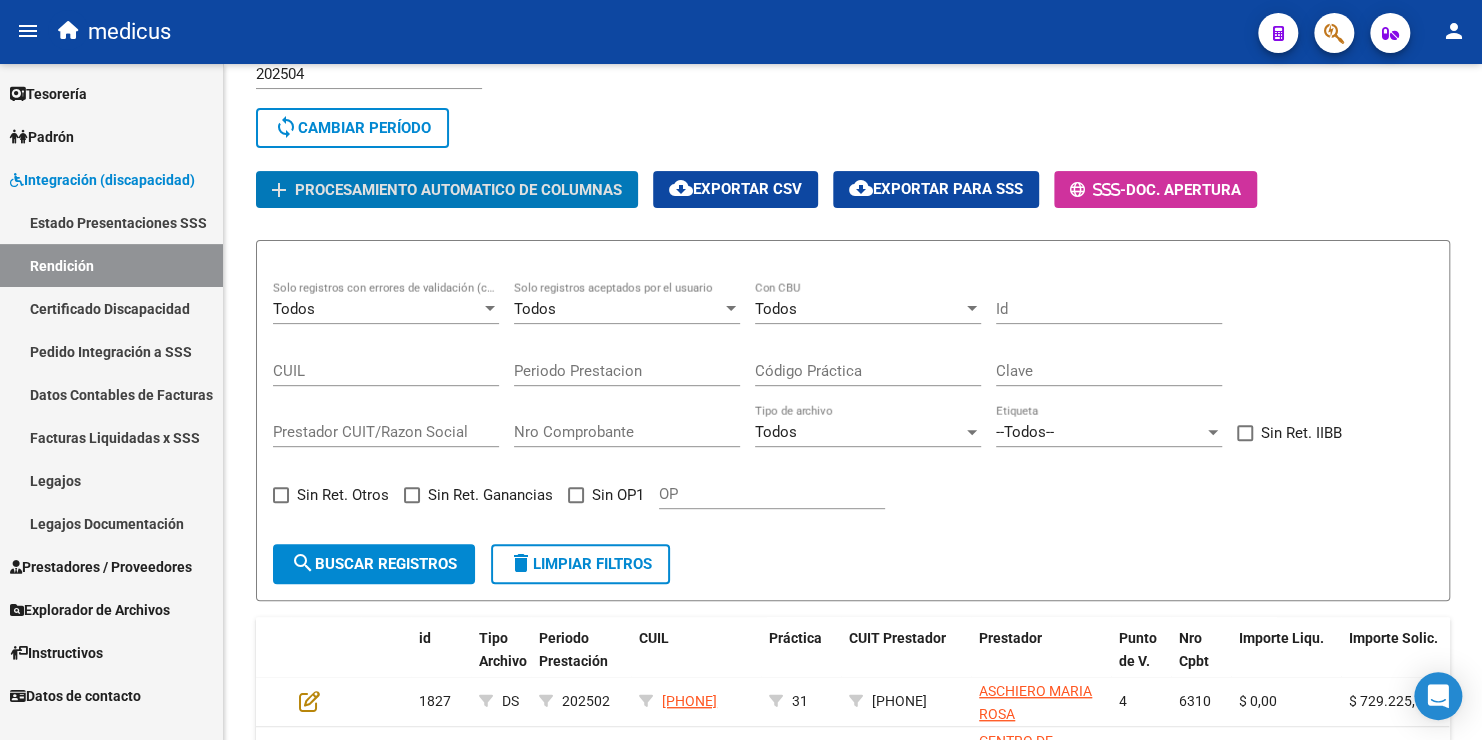 click on "Facturas Liquidadas x SSS" at bounding box center (111, 437) 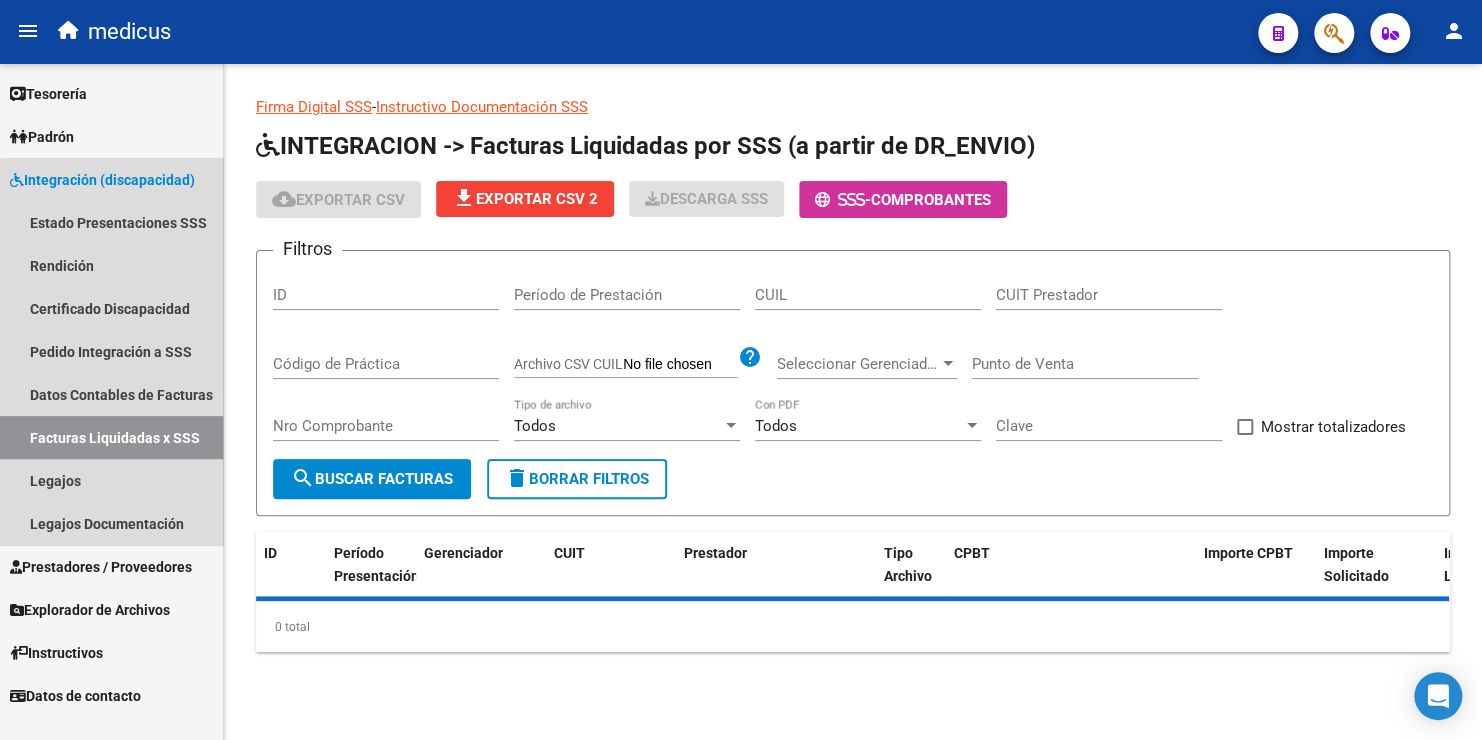 scroll, scrollTop: 0, scrollLeft: 0, axis: both 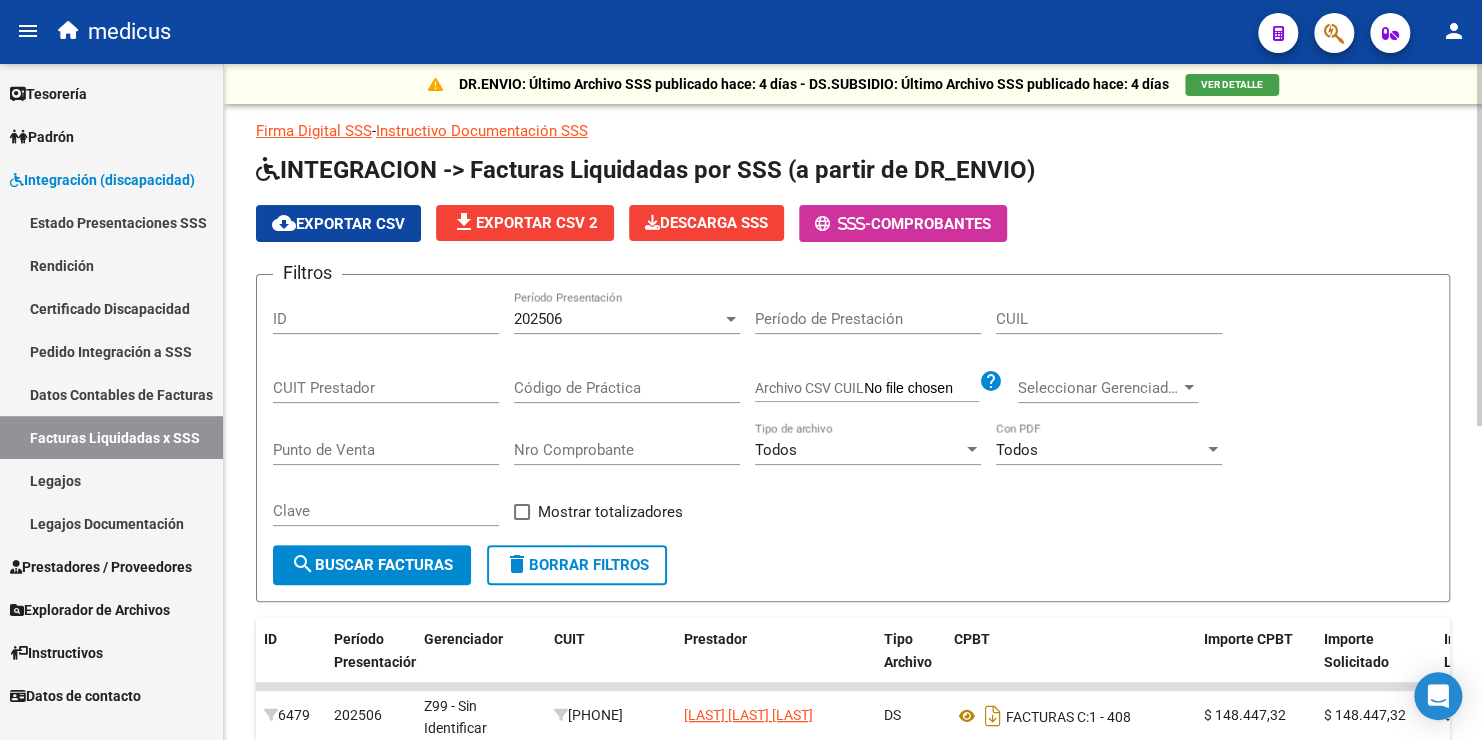 click on "202506 Período Presentación" 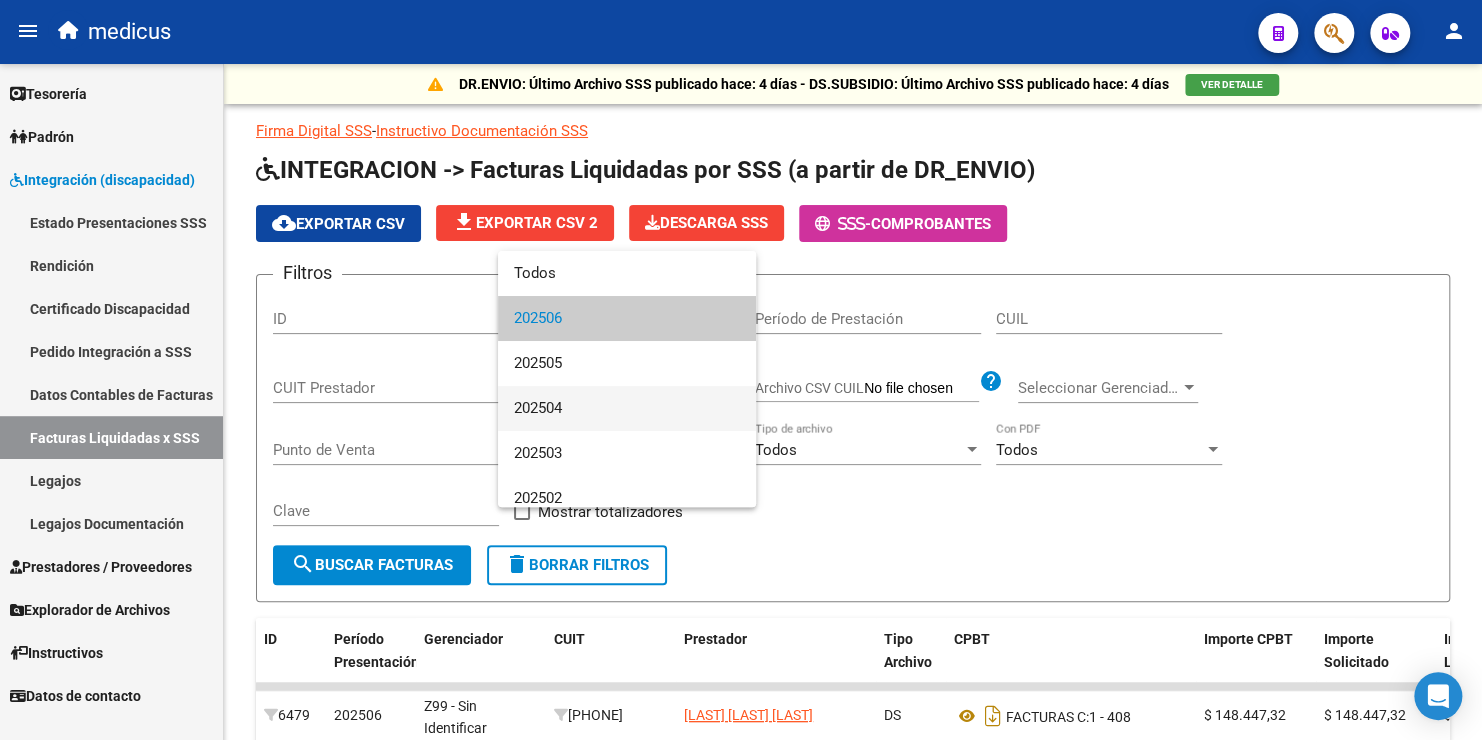 click on "202504" at bounding box center [627, 408] 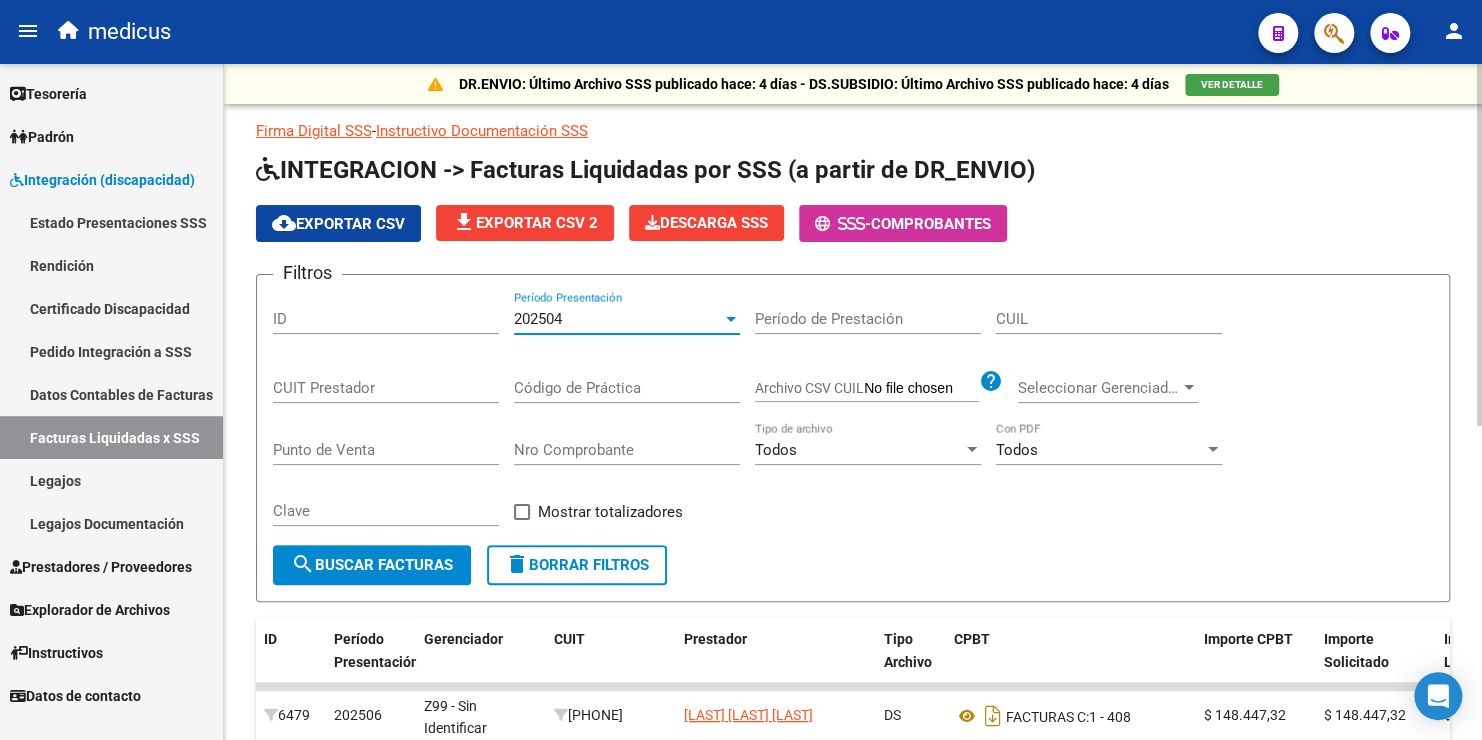 click on "search  Buscar Facturas" 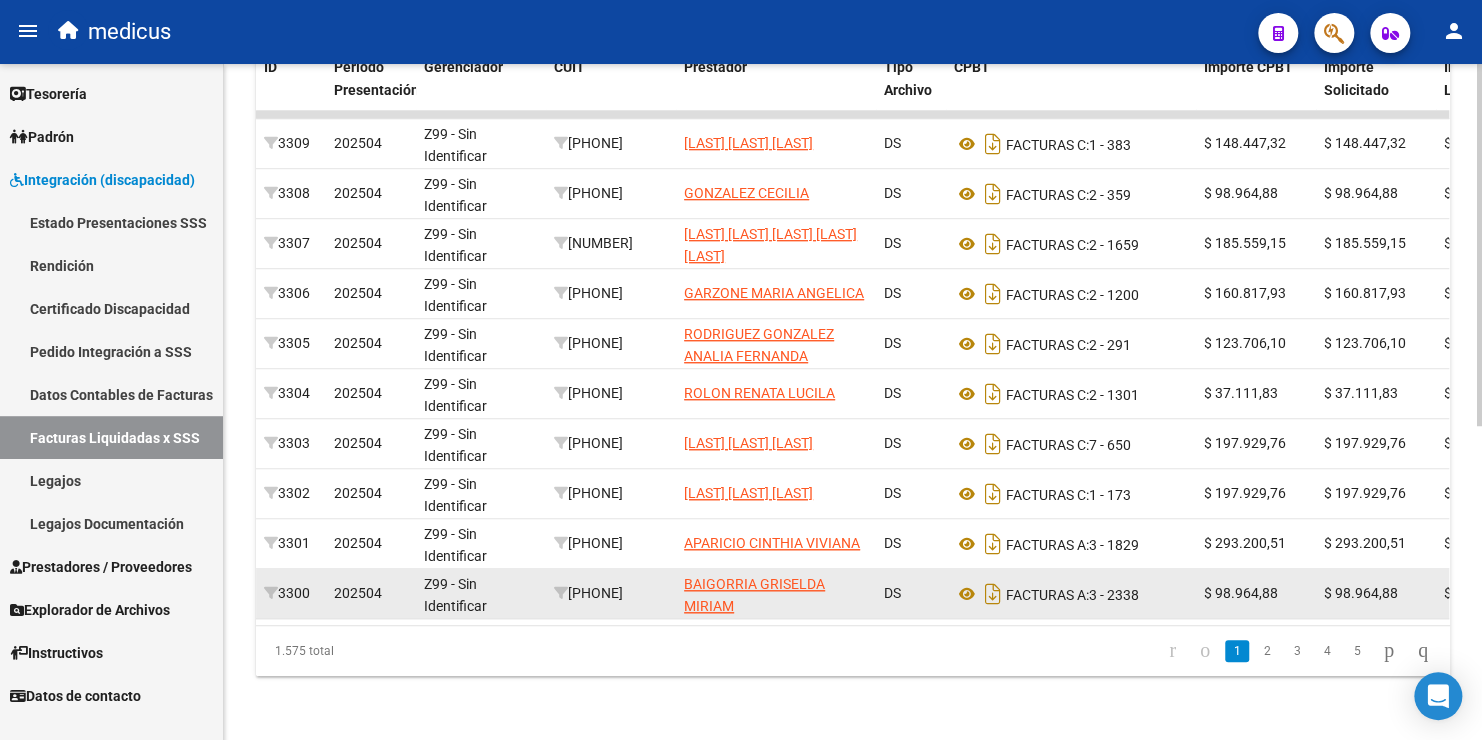 scroll, scrollTop: 84, scrollLeft: 0, axis: vertical 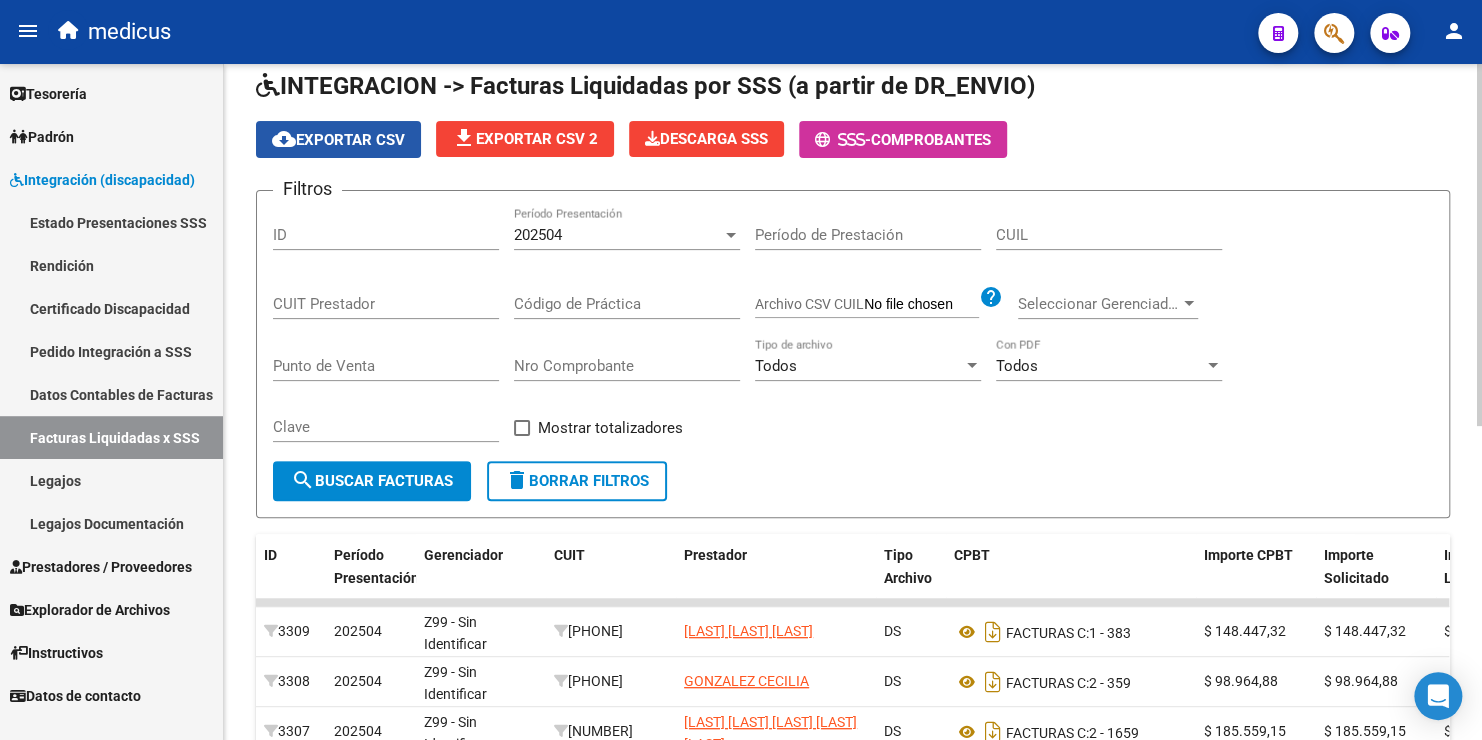 click on "cloud_download  Exportar CSV" 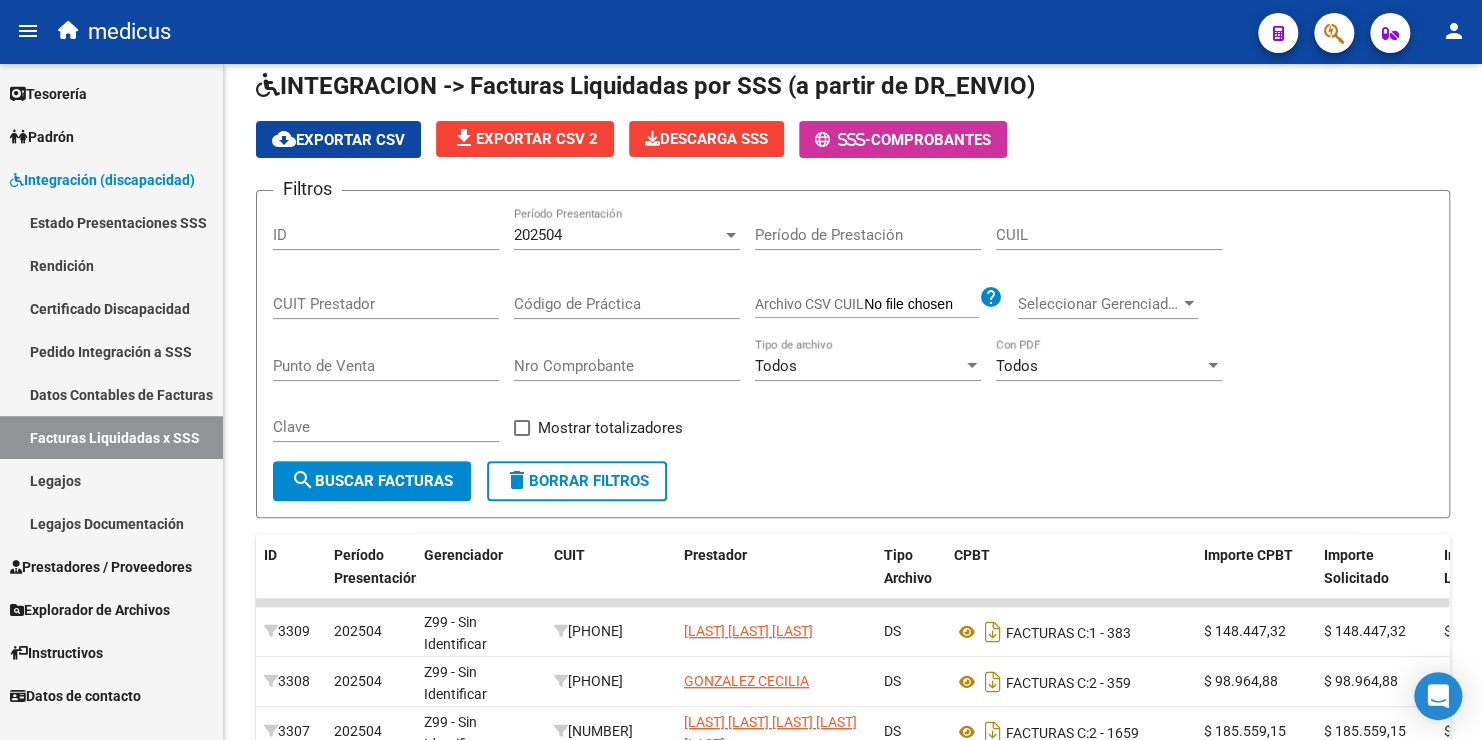 click on "Datos Contables de Facturas" at bounding box center [111, 394] 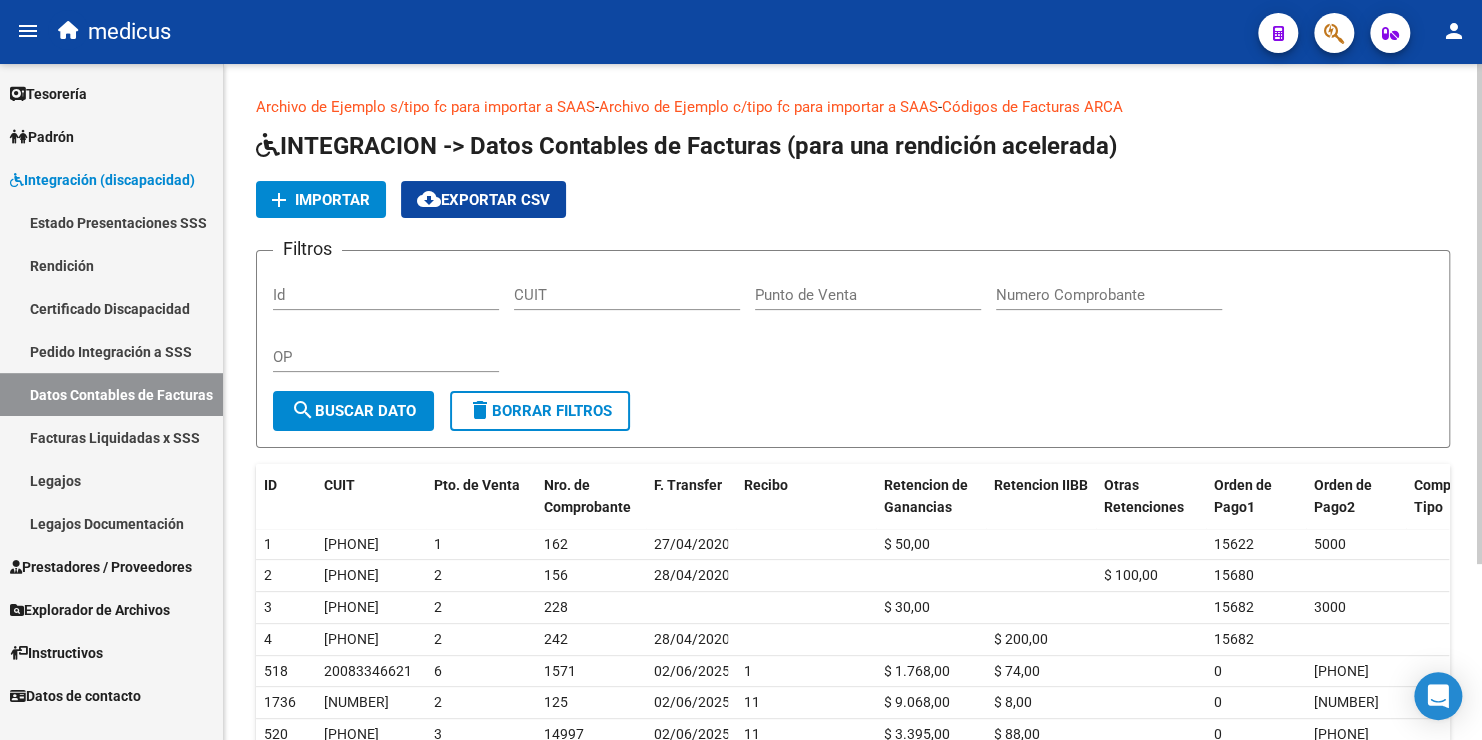 scroll, scrollTop: 0, scrollLeft: 0, axis: both 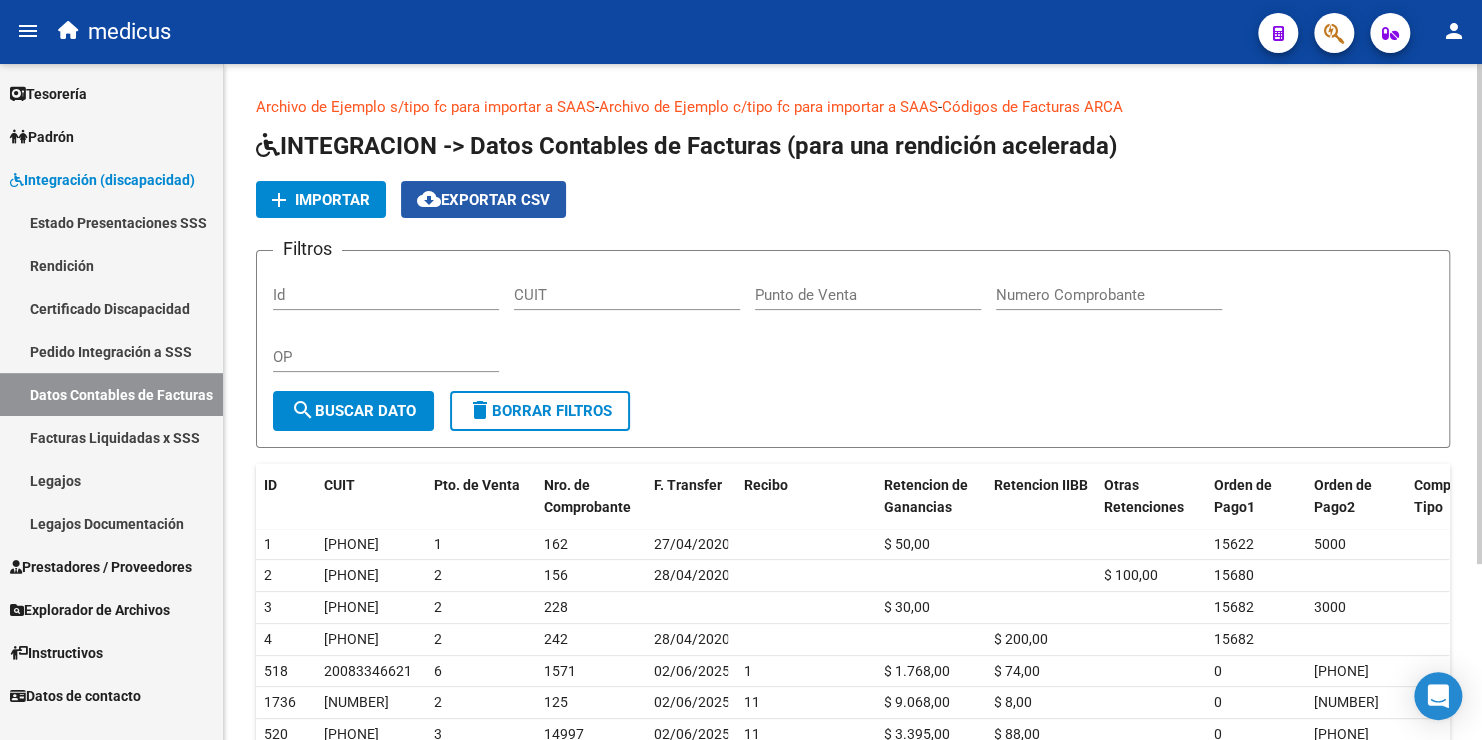 click on "cloud_download  Exportar CSV" 